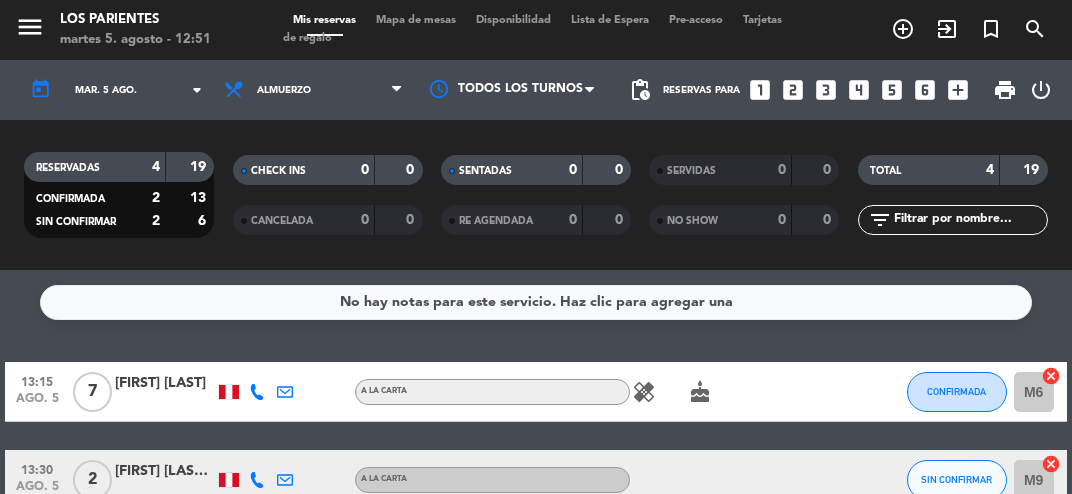 scroll, scrollTop: 0, scrollLeft: 0, axis: both 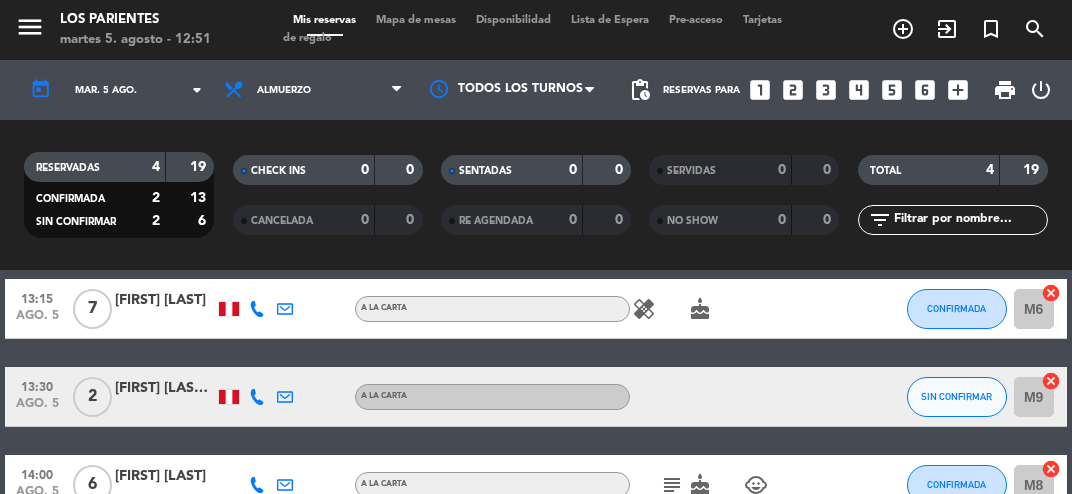 click on "healing   cake" 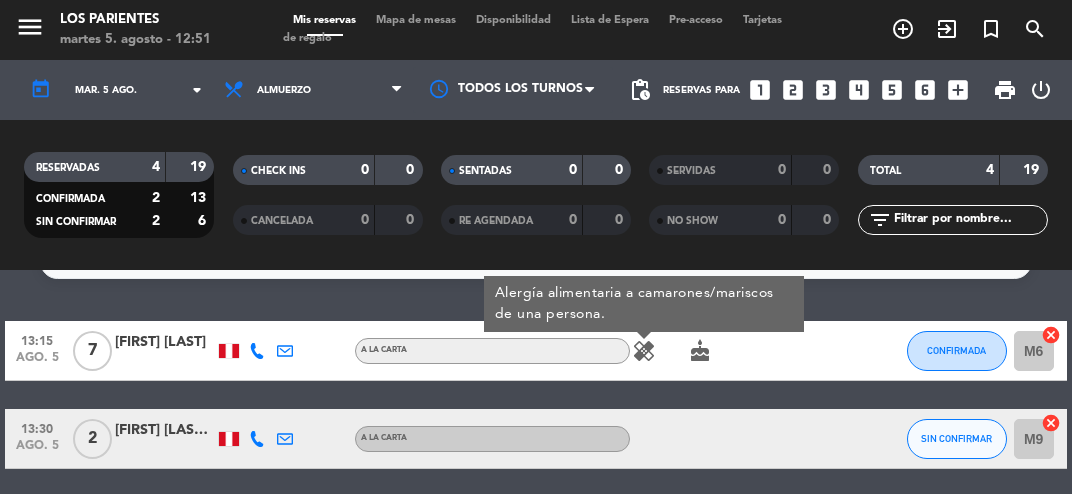 scroll, scrollTop: 0, scrollLeft: 0, axis: both 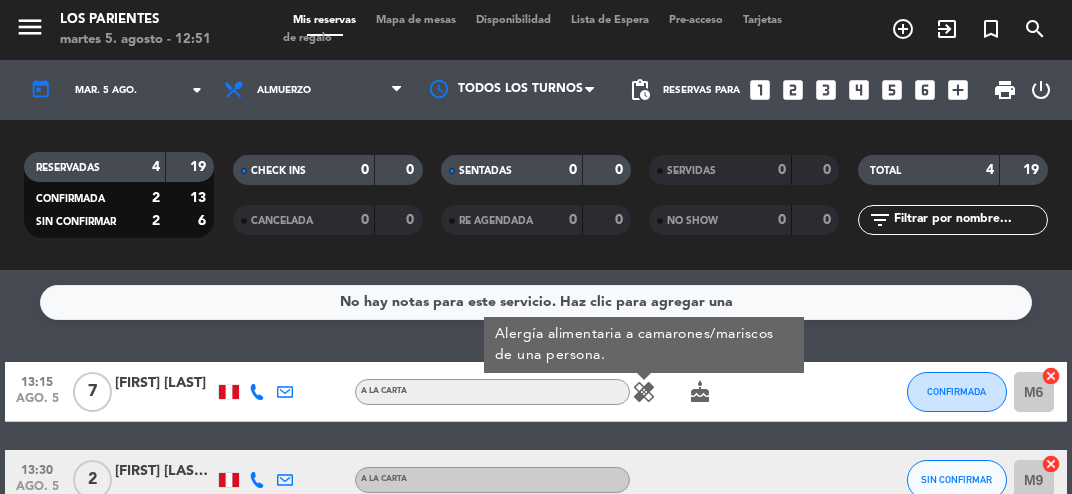 click on "cake" 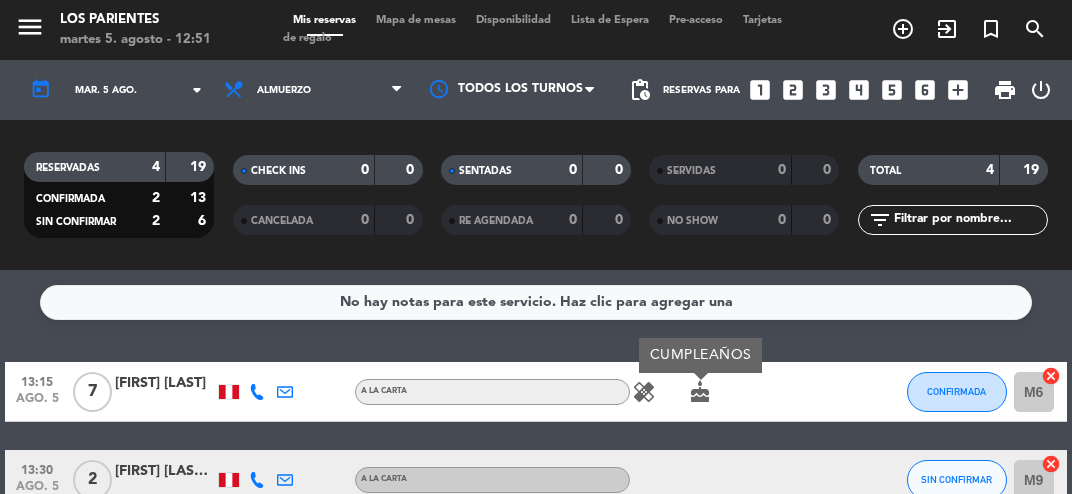 click on "healing" 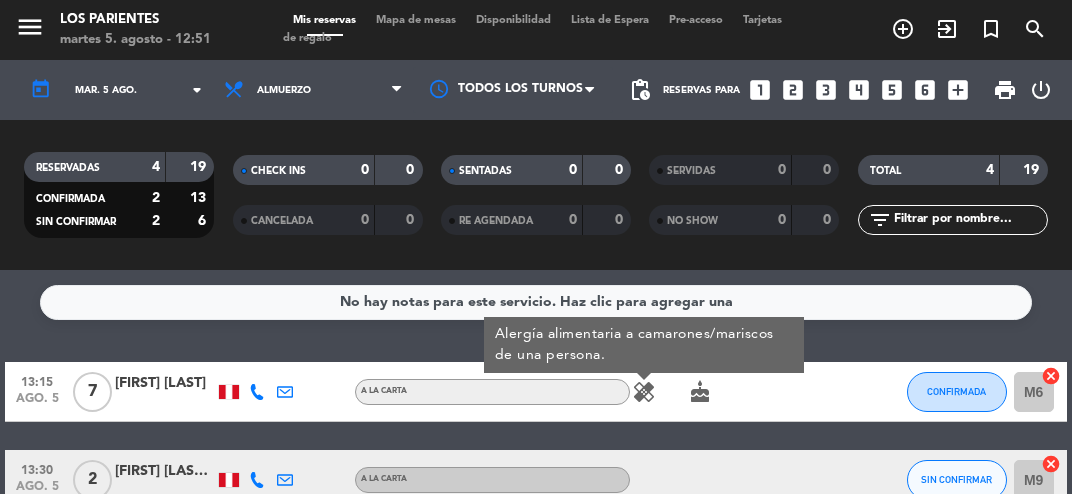 click on "cake" 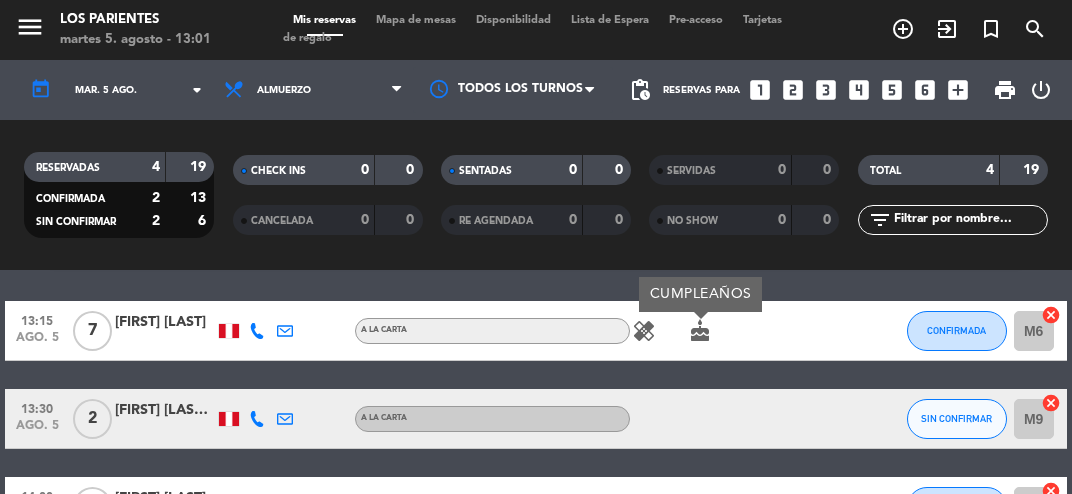 scroll, scrollTop: 0, scrollLeft: 0, axis: both 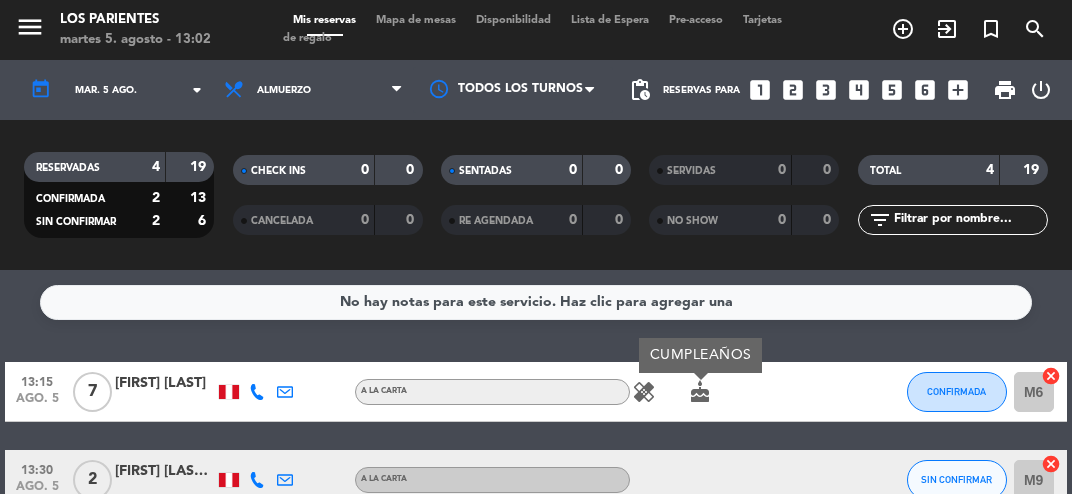 click on "TOTAL   4   19" 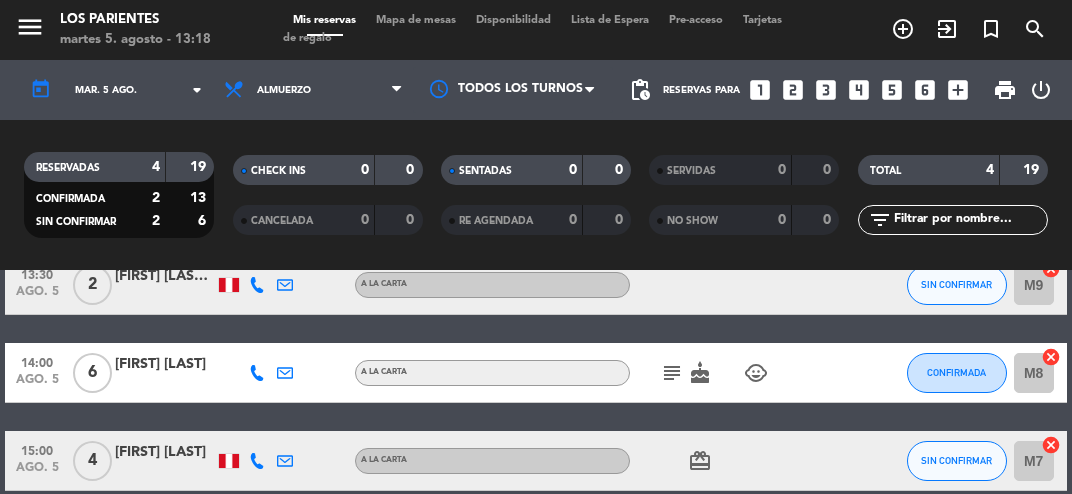 scroll, scrollTop: 0, scrollLeft: 0, axis: both 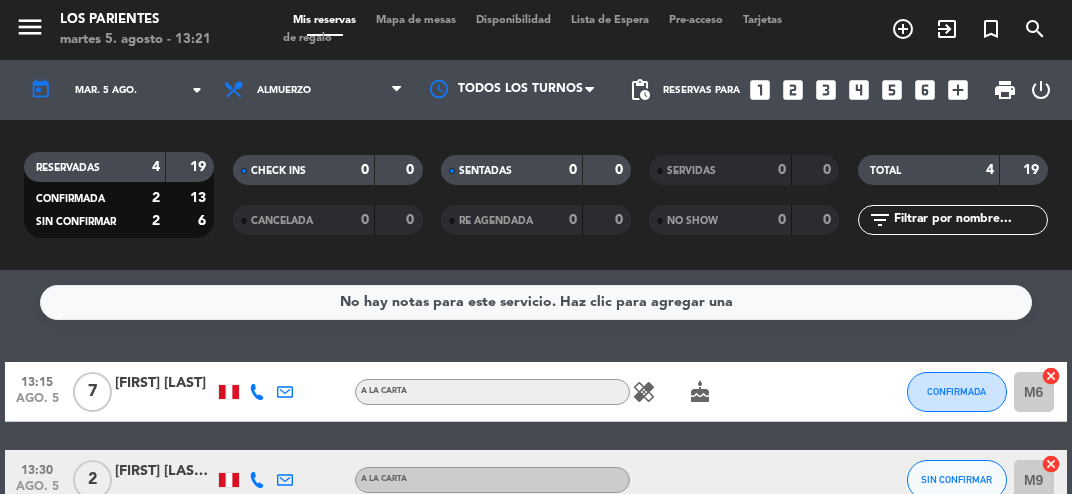 click on "mar. 5 ago." 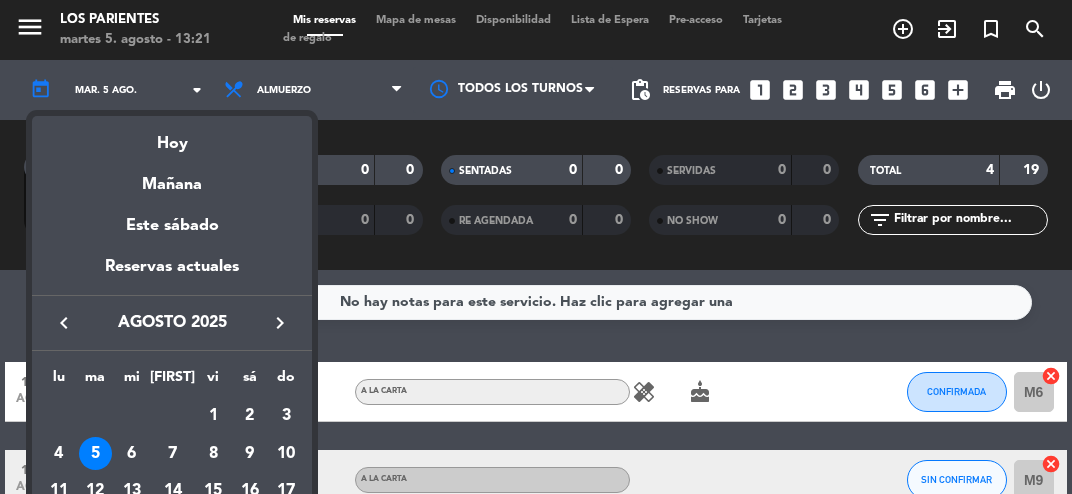 click on "4" at bounding box center (58, 454) 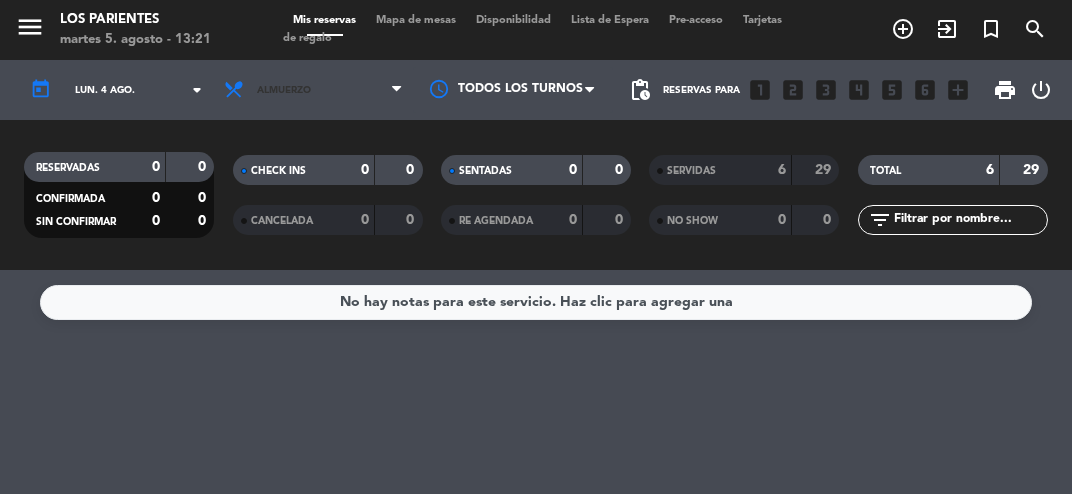 click at bounding box center [396, 90] 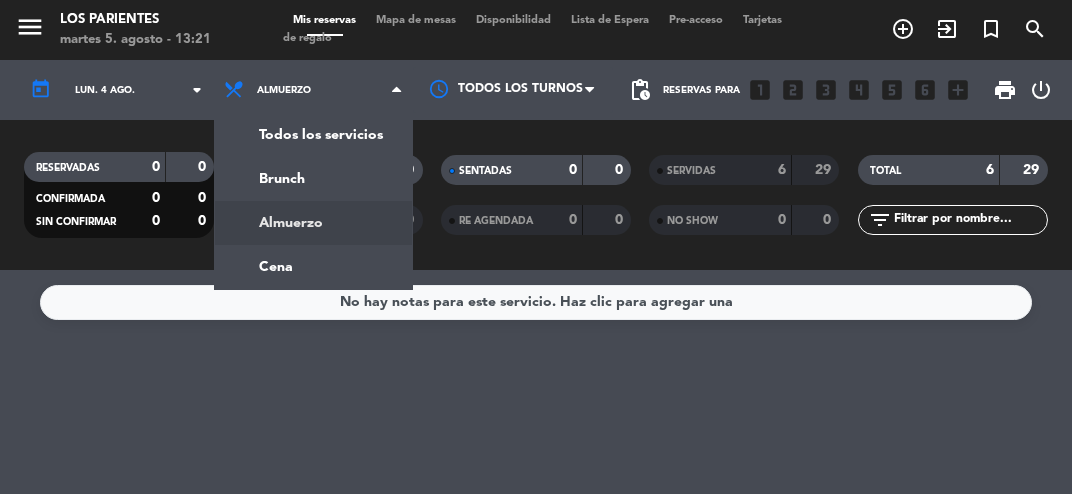 click on "menu  Los Parientes   martes [DAY]. [MONTH] - 13:21   Mis reservas   Mapa de mesas   Disponibilidad   Lista de Espera   Pre-acceso   Tarjetas de regalo  add_circle_outline exit_to_app turned_in_not search today    lun. [DAY] [MONTH]. arrow_drop_down  Todos los servicios  Brunch  Almuerzo  Cena  Almuerzo  Todos los servicios  Brunch  Almuerzo  Cena Todos los turnos pending_actions  Reservas para   looks_one   looks_two   looks_3   looks_4   looks_5   looks_6   add_box  print  power_settings_new   RESERVADAS   0   0   CONFIRMADA   0   0   SIN CONFIRMAR   0   0   CHECK INS   0   0   CANCELADA   0   0   SENTADAS   0   0   RE AGENDADA   0   0   SERVIDAS   6   29   NO SHOW   0   0   TOTAL   6   29  filter_list" 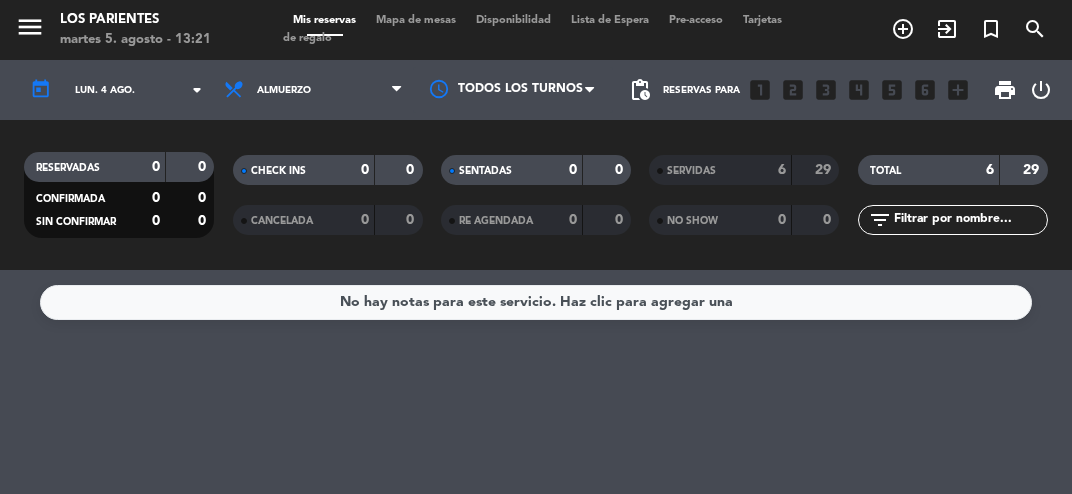 click on "6" 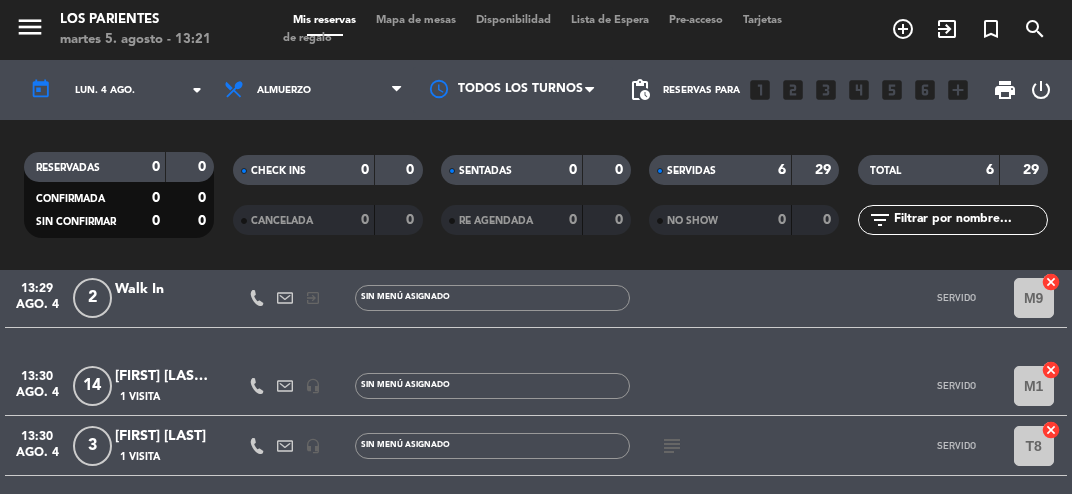 scroll, scrollTop: 343, scrollLeft: 0, axis: vertical 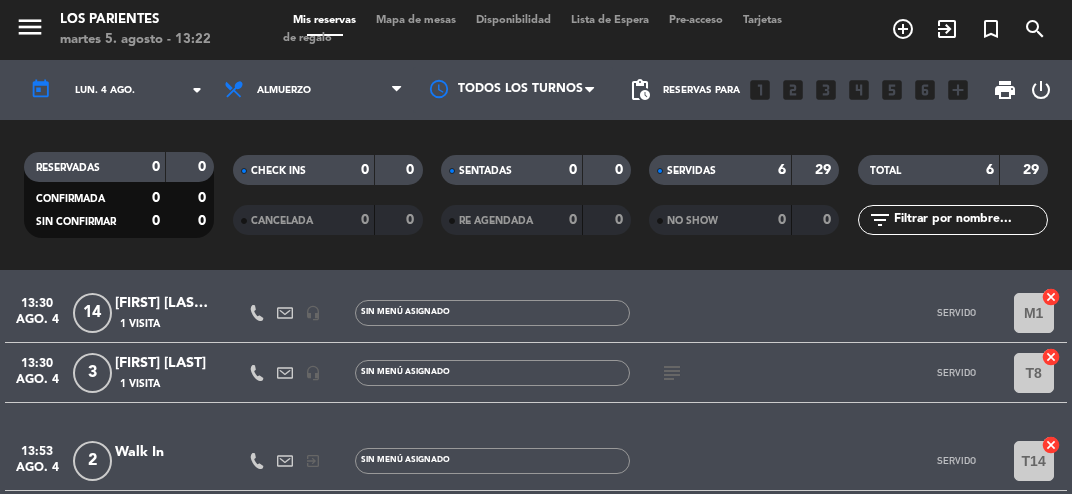 click on "arrow_drop_down" 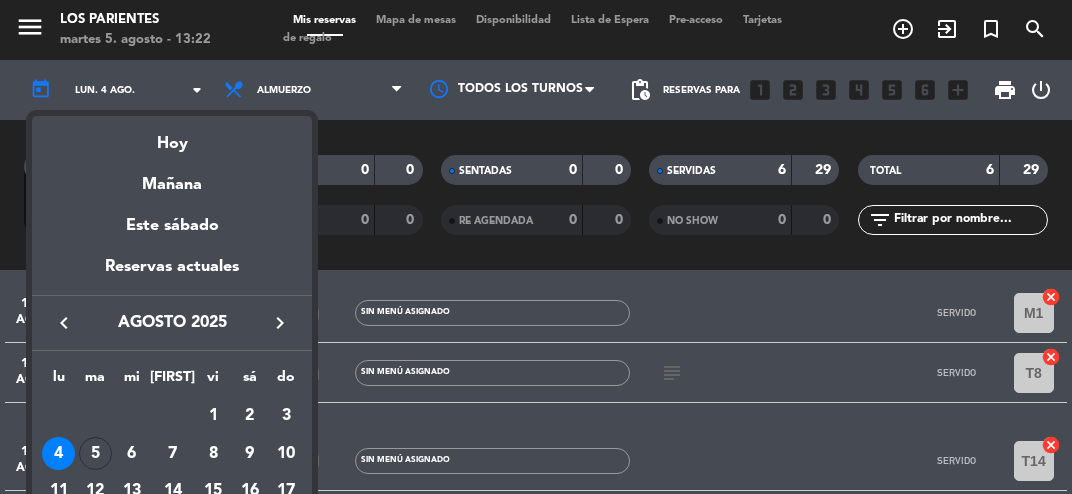 click on "Hoy" at bounding box center (172, 136) 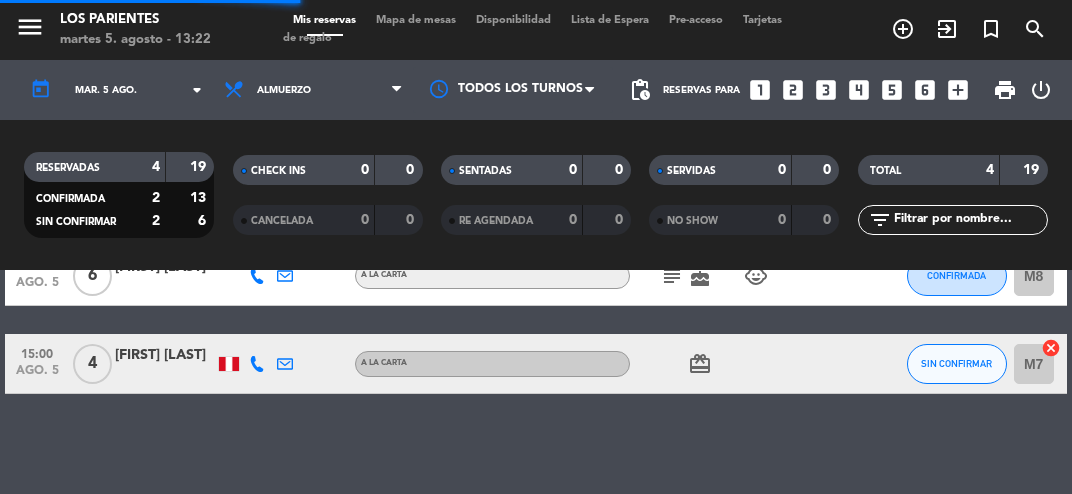 scroll, scrollTop: 195, scrollLeft: 0, axis: vertical 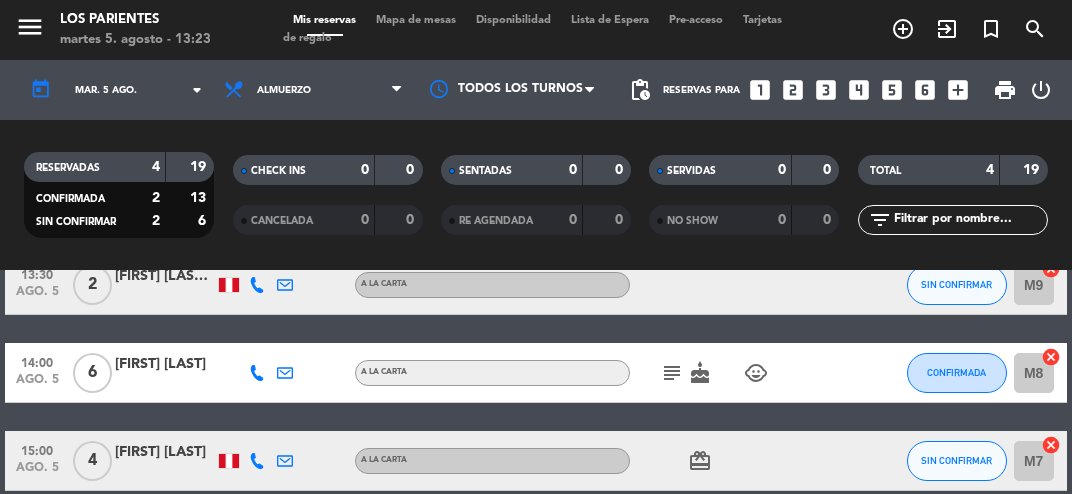 click on "RESERVADAS   4   19   CONFIRMADA   2   13   SIN CONFIRMAR   2   6   CHECK INS   0   0   CANCELADA   0   0   SENTADAS   0   0   RE AGENDADA   0   0   SERVIDAS   0   0   NO SHOW   0   0   TOTAL   4   19  filter_list" 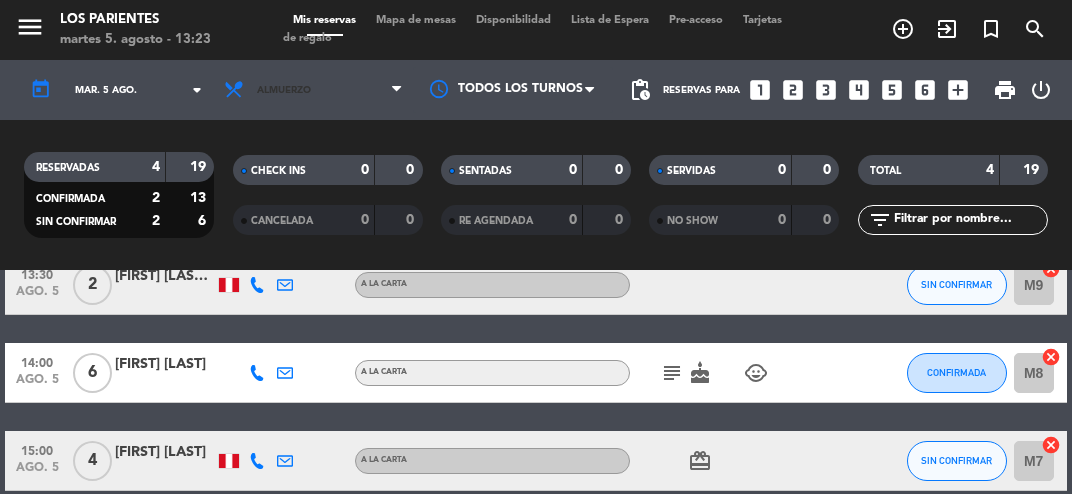 click on "Almuerzo" at bounding box center (313, 90) 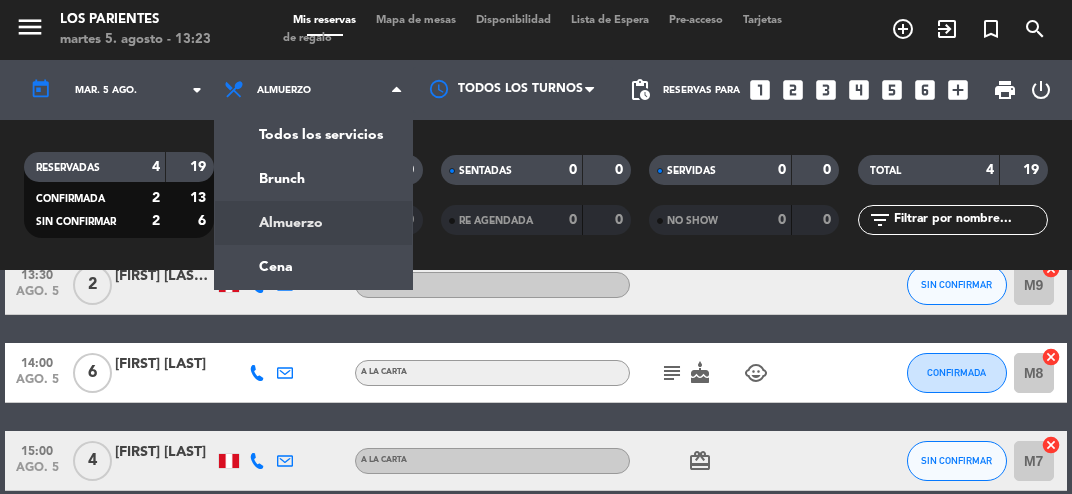 click on "menu  Los Parientes   martes [DAY]. [MONTH] - 13:23   Mis reservas   Mapa de mesas   Disponibilidad   Lista de Espera   Pre-acceso   Tarjetas de regalo  add_circle_outline exit_to_app turned_in_not search today    mar. [DAY] [MONTH]. arrow_drop_down  Todos los servicios  Brunch  Almuerzo  Cena  Almuerzo  Todos los servicios  Brunch  Almuerzo  Cena Todos los turnos pending_actions  Reservas para   looks_one   looks_two   looks_3   looks_4   looks_5   looks_6   add_box  print  power_settings_new   RESERVADAS   4   19   CONFIRMADA   2   13   SIN CONFIRMAR   2   6   CHECK INS   0   0   CANCELADA   0   0   SENTADAS   0   0   RE AGENDADA   0   0   SERVIDAS   0   0   NO SHOW   0   0   TOTAL   4   19  filter_list" 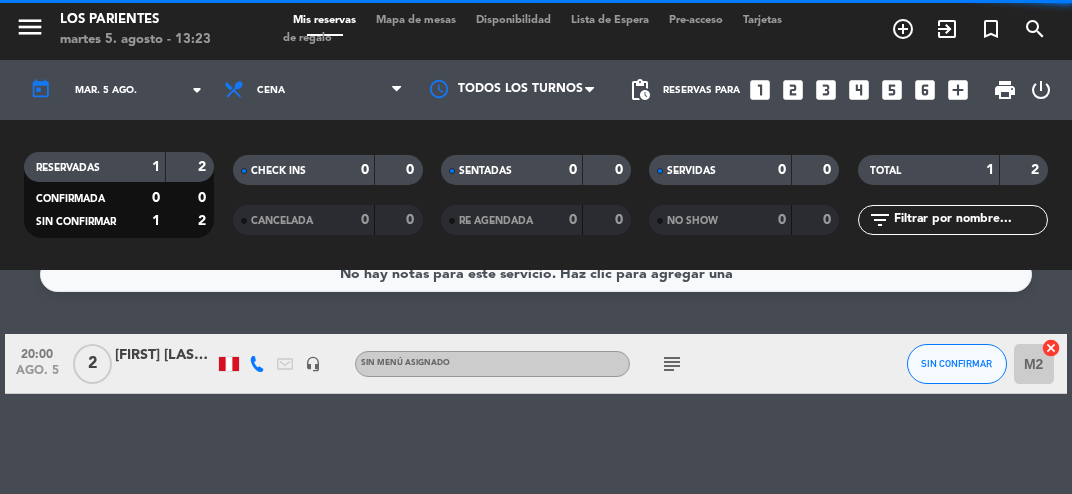scroll, scrollTop: 0, scrollLeft: 0, axis: both 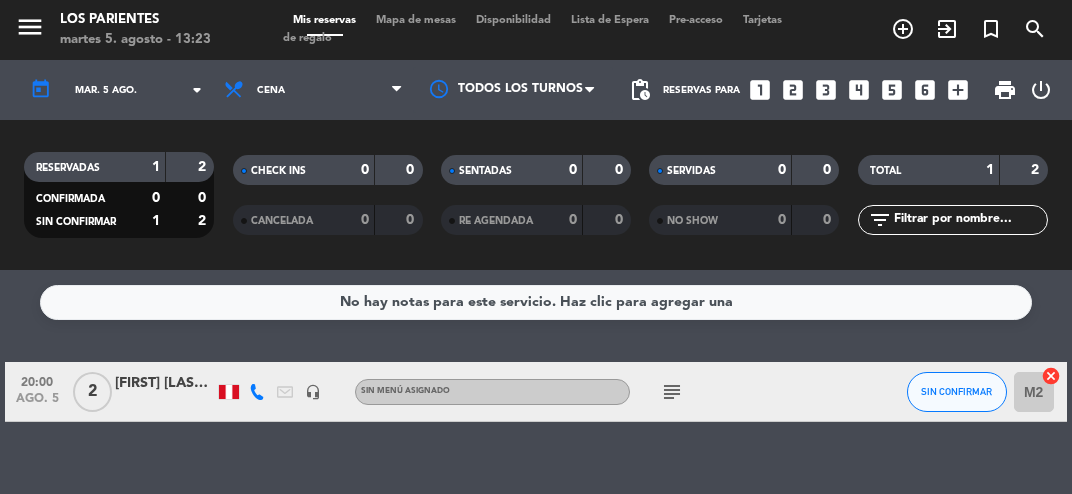 click on "mar. 5 ago." 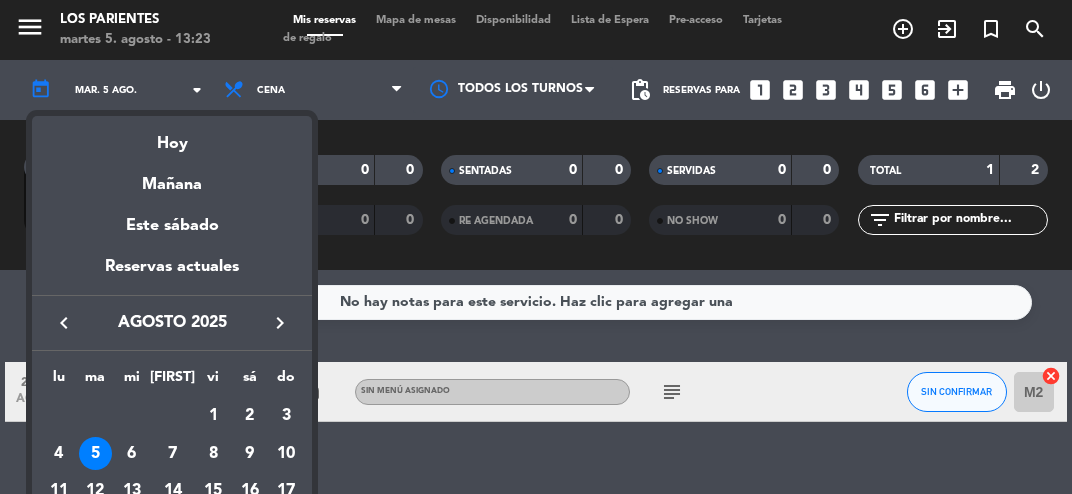 click on "Mañana" at bounding box center [172, 177] 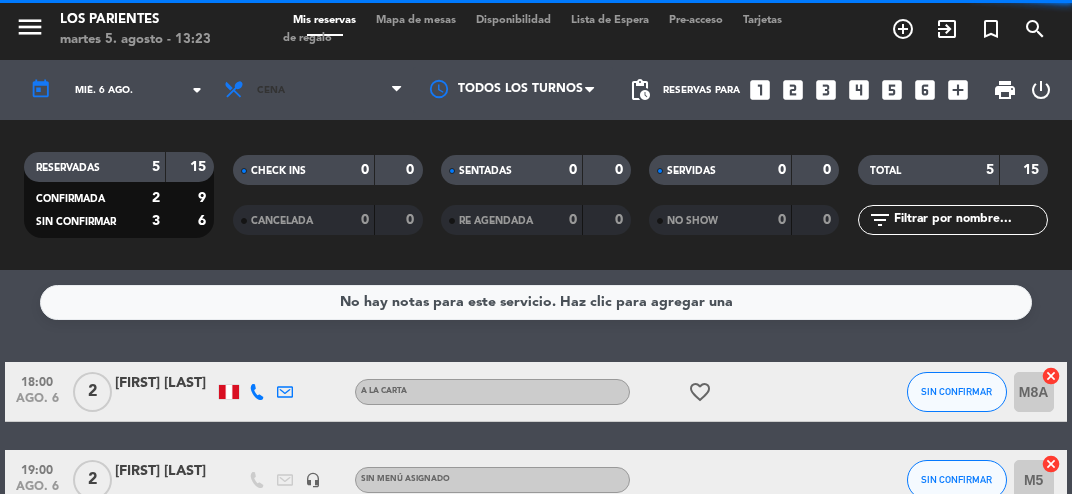click at bounding box center [396, 90] 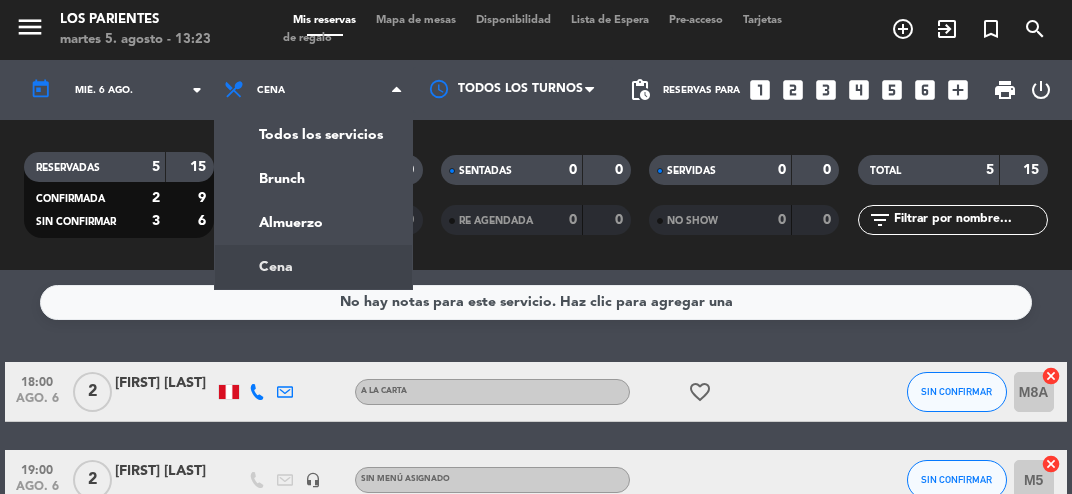 click on "menu  Los Parientes   martes [DAY]. [MONTH] - 13:23   Mis reservas   Mapa de mesas   Disponibilidad   Lista de Espera   Pre-acceso   Tarjetas de regalo  add_circle_outline exit_to_app turned_in_not search today    mié. [DAY] [MONTH]. arrow_drop_down  Todos los servicios  Brunch  Almuerzo  Cena  Cena  Todos los servicios  Brunch  Almuerzo  Cena Todos los turnos pending_actions  Reservas para   looks_one   looks_two   looks_3   looks_4   looks_5   looks_6   add_box  print  power_settings_new   RESERVADAS   5   15   CONFIRMADA   2   9   SIN CONFIRMAR   3   6   CHECK INS   0   0   CANCELADA   0   0   SENTADAS   0   0   RE AGENDADA   0   0   SERVIDAS   0   0   NO SHOW   0   0   TOTAL   5   15  filter_list" 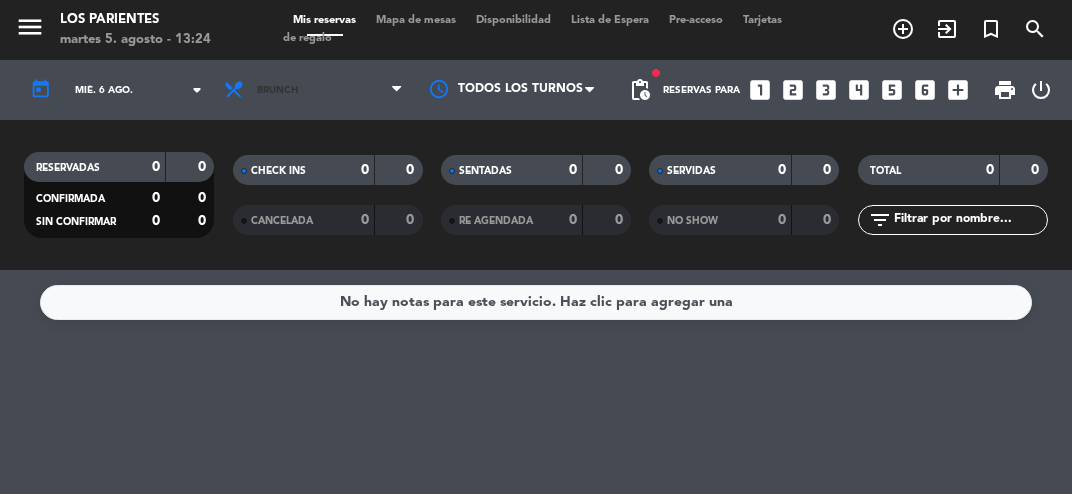 click at bounding box center [396, 90] 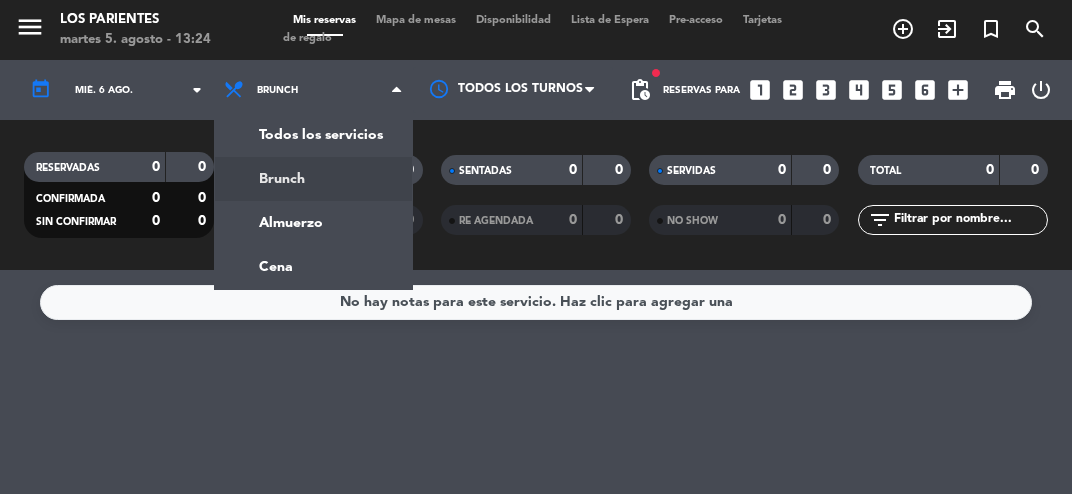 click on "menu  Los Parientes   martes [DAY]. [MONTH] - 13:24   Mis reservas   Mapa de mesas   Disponibilidad   Lista de Espera   Pre-acceso   Tarjetas de regalo  add_circle_outline exit_to_app turned_in_not search today    mié. [DAY] [MONTH]. arrow_drop_down  Todos los servicios  Brunch  Almuerzo  Cena  Brunch  Todos los servicios  Brunch  Almuerzo  Cena Todos los turnos fiber_manual_record pending_actions  Reservas para   looks_one   looks_two   looks_3   looks_4   looks_5   looks_6   add_box  print  power_settings_new   RESERVADAS   0   0   CONFIRMADA   0   0   SIN CONFIRMAR   0   0   CHECK INS   0   0   CANCELADA   0   0   SENTADAS   0   0   RE AGENDADA   0   0   SERVIDAS   0   0   NO SHOW   0   0   TOTAL   0   0  filter_list" 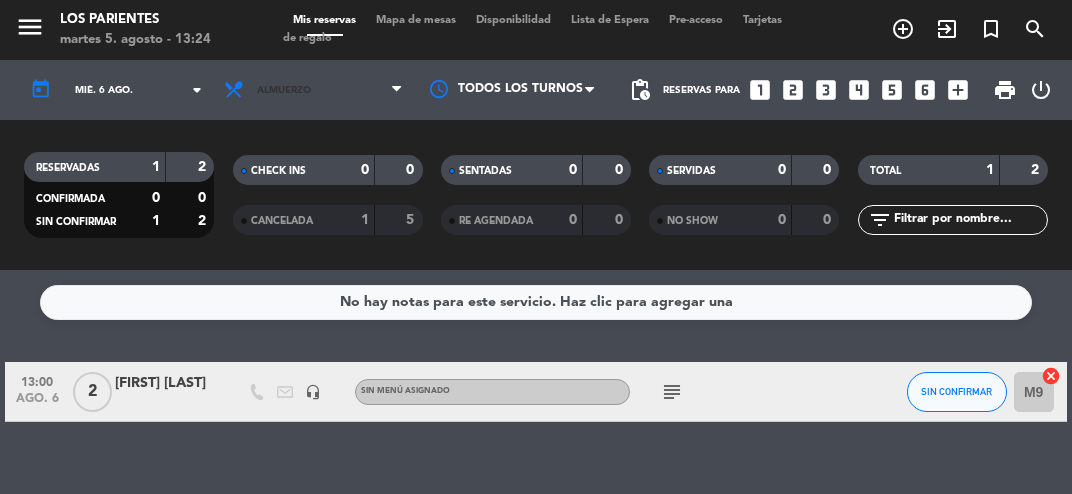 click on "Almuerzo" at bounding box center (313, 90) 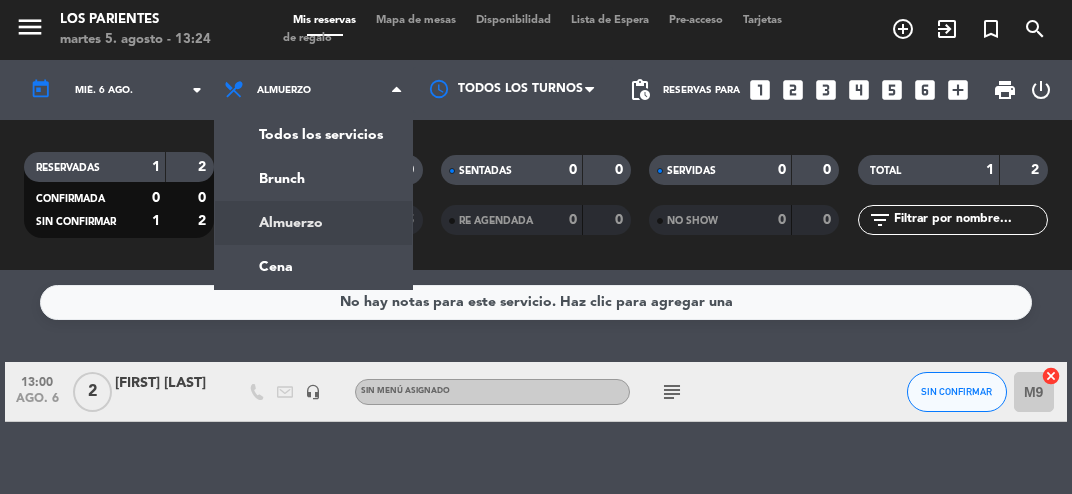 click on "menu  Los Parientes   [DAY] [NUMBER]. [MONTH] - [TIME]   Mis reservas   Mapa de mesas   Disponibilidad   Lista de Espera   Pre-acceso   Tarjetas de regalo  add_circle_outline exit_to_app turned_in_not search today    [DAY_ABBR]. [NUMBER] [MONTH_ABBR]. arrow_drop_down  Todos los servicios  Brunch  Almuerzo  Cena  Cena  Todos los servicios  Brunch  Almuerzo  Cena Todos los turnos pending_actions  Reservas para   looks_one   looks_two   looks_3   looks_4   looks_5   looks_6   add_box  print  power_settings_new   RESERVADAS   1   2   CONFIRMADA   0   0   SIN CONFIRMAR   1   2   CHECK INS   0   0   CANCELADA   1   5   SENTADAS   0   0   RE AGENDADA   0   0   SERVIDAS   0   0   NO SHOW   0   0   TOTAL   1   2  filter_list  No hay notas para este servicio. Haz clic para agregar una   [TIME]  [MONTH] [NUMBER]   2   [FIRST] [LAST]  headset_mic  Sin menú asignado  subject  SIN CONFIRMAR M9  cancel" 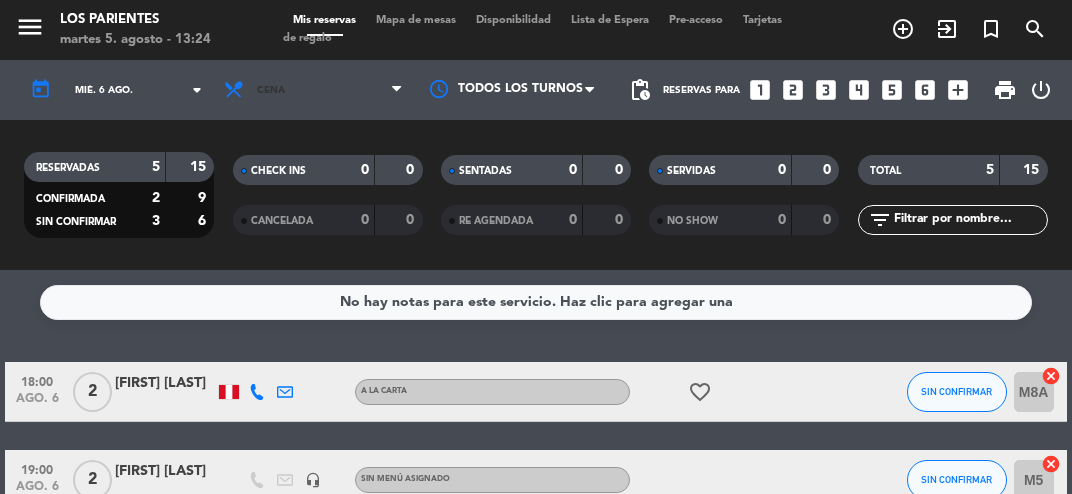 click on "Cena" at bounding box center (313, 90) 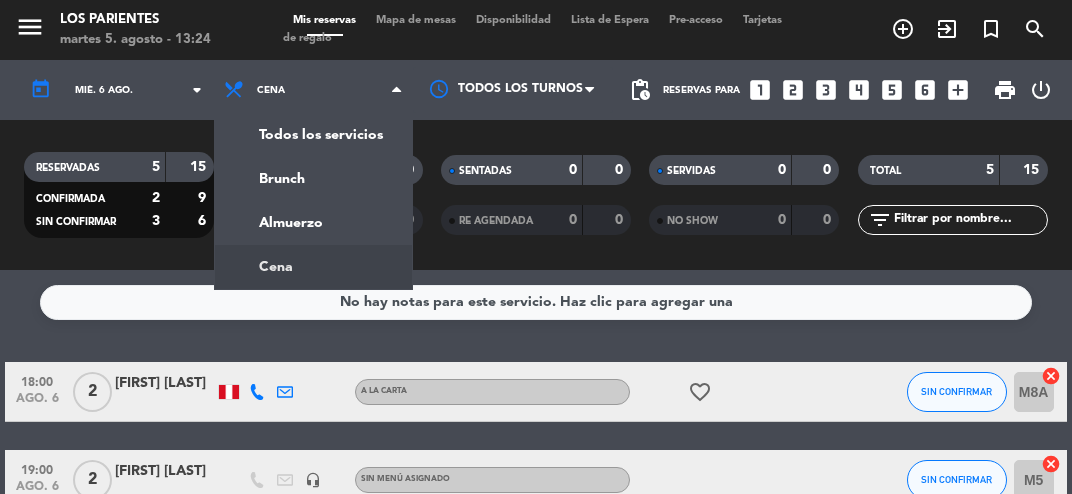 click on "arrow_drop_down" 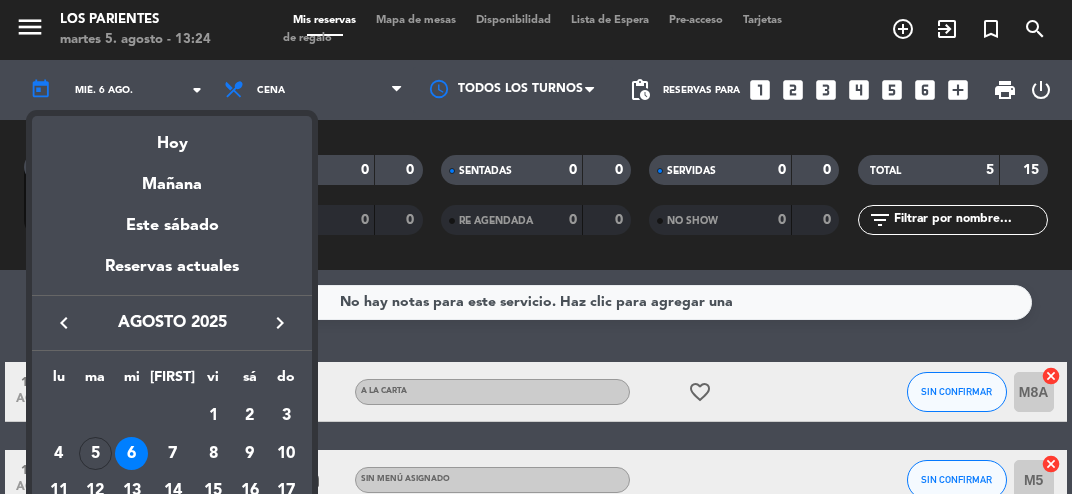 click on "7" at bounding box center (172, 454) 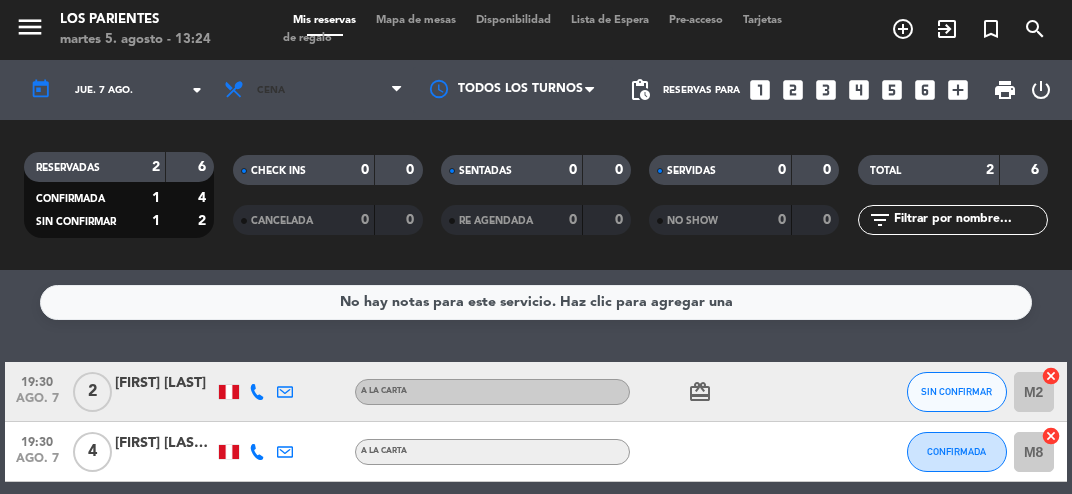 click on "Cena" at bounding box center [313, 90] 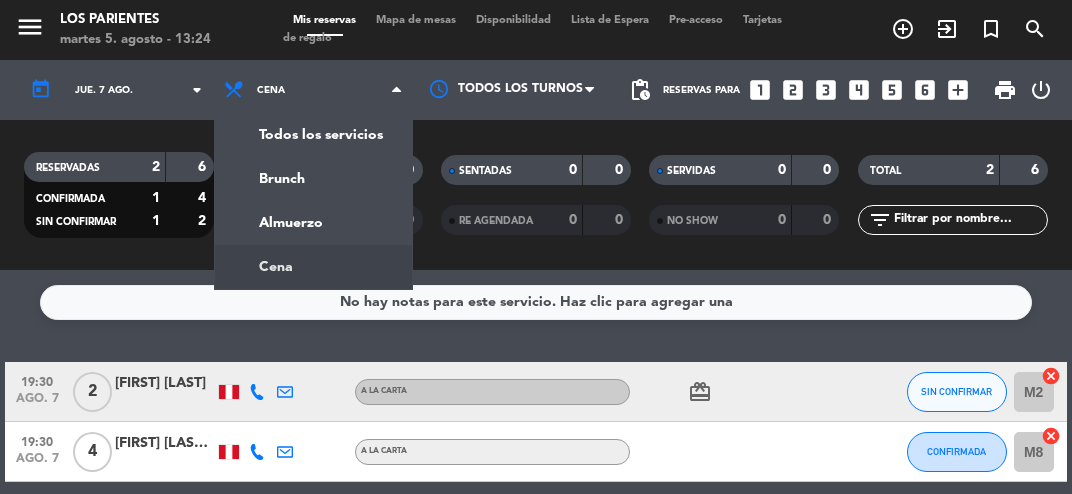 click on "menu  Los Parientes   martes [DAY]. [MONTH] - 13:24   Mis reservas   Mapa de mesas   Disponibilidad   Lista de Espera   Pre-acceso   Tarjetas de regalo  add_circle_outline exit_to_app turned_in_not search today    jue. [DAY] [MONTH]. arrow_drop_down  Todos los servicios  Brunch  Almuerzo  Cena  Cena  Todos los servicios  Brunch  Almuerzo  Cena Todos los turnos pending_actions  Reservas para   looks_one   looks_two   looks_3   looks_4   looks_5   looks_6   add_box  print  power_settings_new   RESERVADAS   2   6   CONFIRMADA   1   4   SIN CONFIRMAR   1   2   CHECK INS   0   0   CANCELADA   0   0   SENTADAS   0   0   RE AGENDADA   0   0   SERVIDAS   0   0   NO SHOW   0   0   TOTAL   2   6  filter_list" 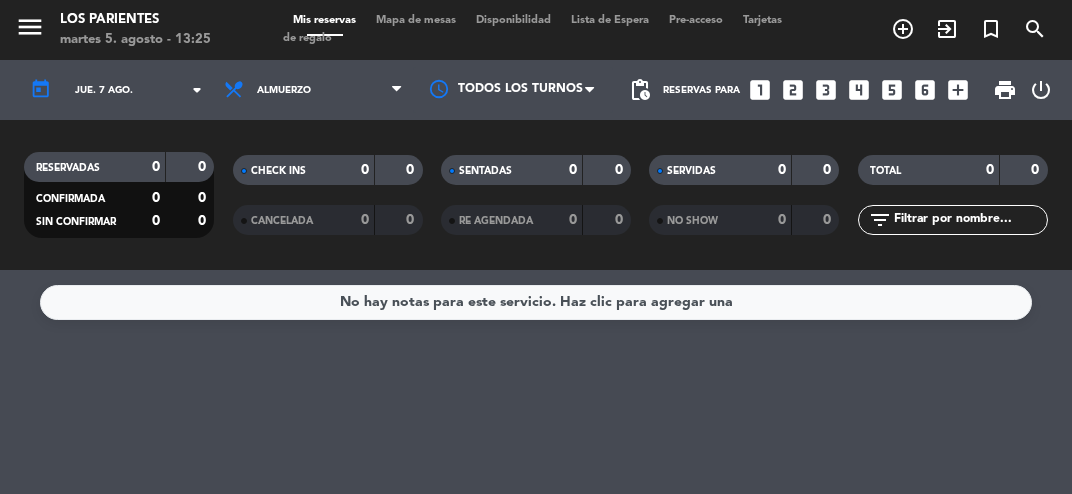 click on "arrow_drop_down" 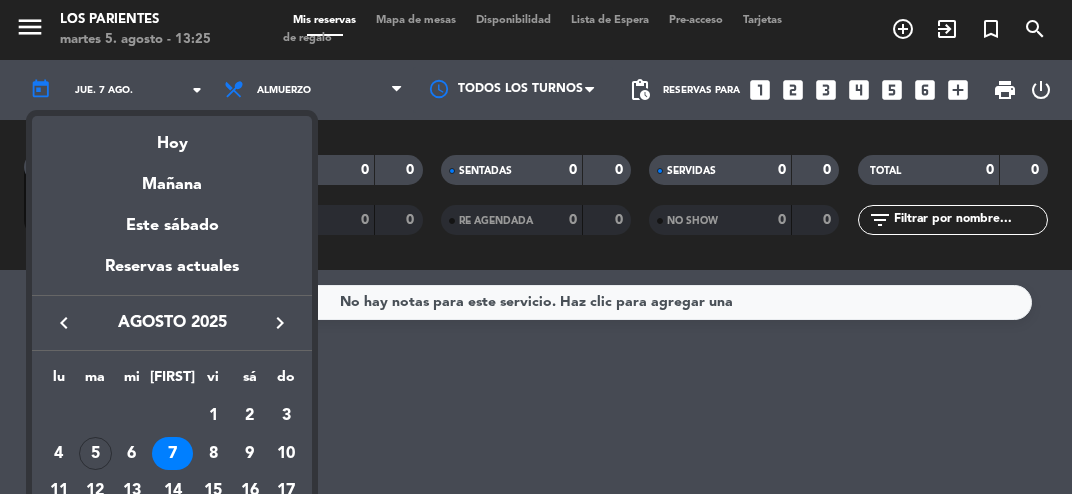 click on "Hoy" at bounding box center (172, 136) 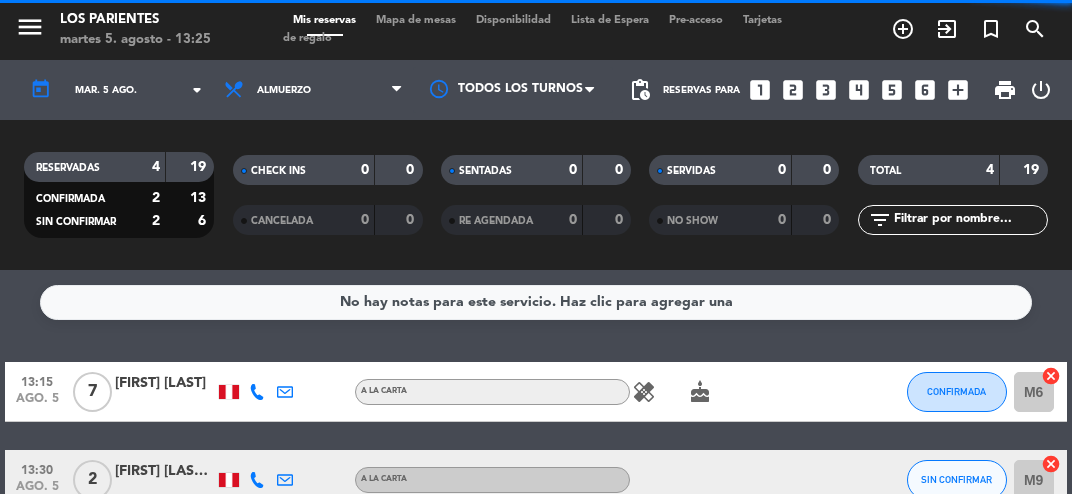 click on "arrow_drop_down" 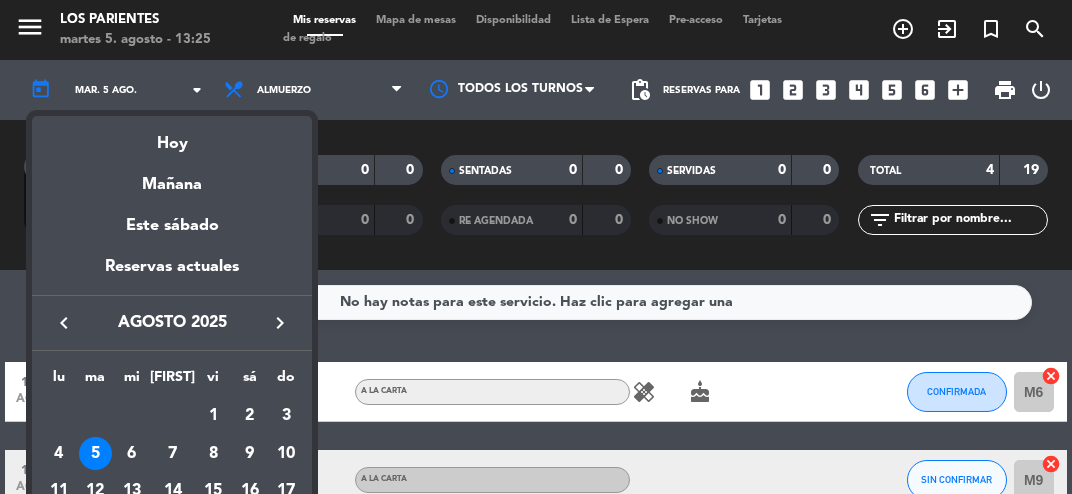 click on "8" at bounding box center [213, 454] 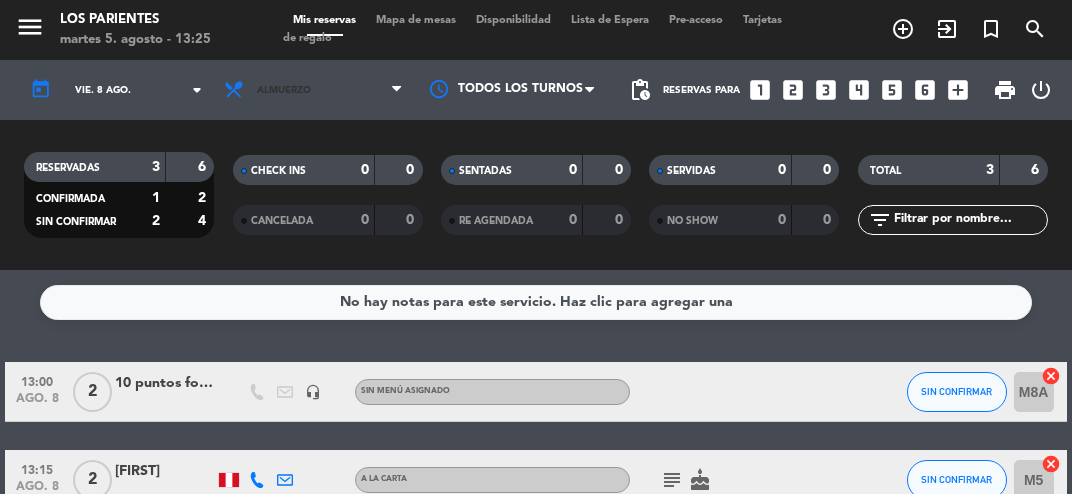 click at bounding box center (396, 90) 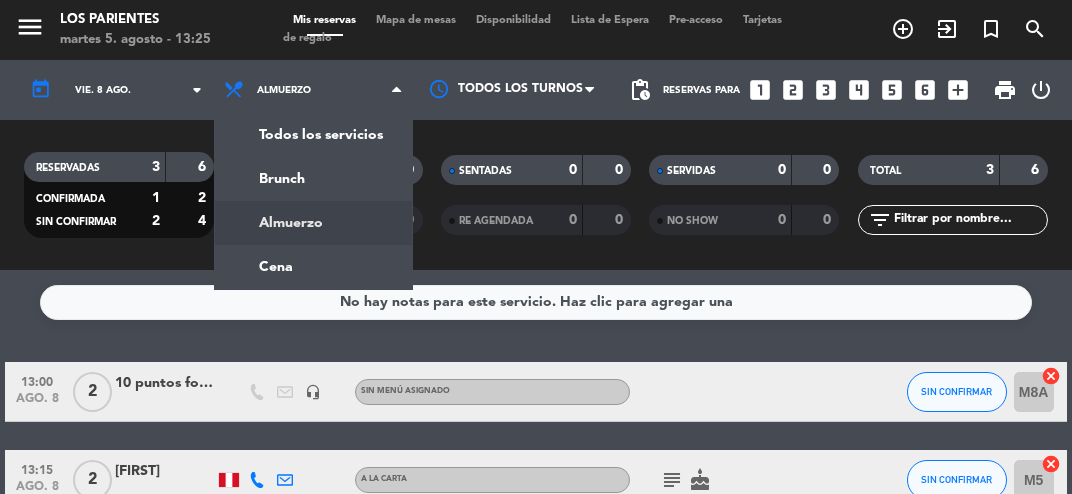 click on "menu  Los Parientes   martes [DAY]. [MONTH] - 13:25   Mis reservas   Mapa de mesas   Disponibilidad   Lista de Espera   Pre-acceso   Tarjetas de regalo  add_circle_outline exit_to_app turned_in_not search today    vie. [DAY] [MONTH]. arrow_drop_down  Todos los servicios  Brunch  Almuerzo  Cena  Almuerzo  Todos los servicios  Brunch  Almuerzo  Cena Todos los turnos pending_actions  Reservas para   looks_one   looks_two   looks_3   looks_4   looks_5   looks_6   add_box  print  power_settings_new   RESERVADAS   3   6   CONFIRMADA   1   2   SIN CONFIRMAR   2   4   CHECK INS   0   0   CANCELADA   0   0   SENTADAS   0   0   RE AGENDADA   0   0   SERVIDAS   0   0   NO SHOW   0   0   TOTAL   3   6  filter_list  No hay notas para este servicio. Haz clic para agregar una   13:00   [MONTH] [DAY]   2   10 puntos foodblog   headset_mic  Sin menú asignado SIN CONFIRMAR M8A  cancel   13:15   [MONTH] [DAY]   2   [FIRST]   A la carta  subject   cake  SIN CONFIRMAR M5  cancel   14:00   [MONTH] [DAY]   2   [FIRST] [LAST]   headset_mic  Sin menú asignado  subject" 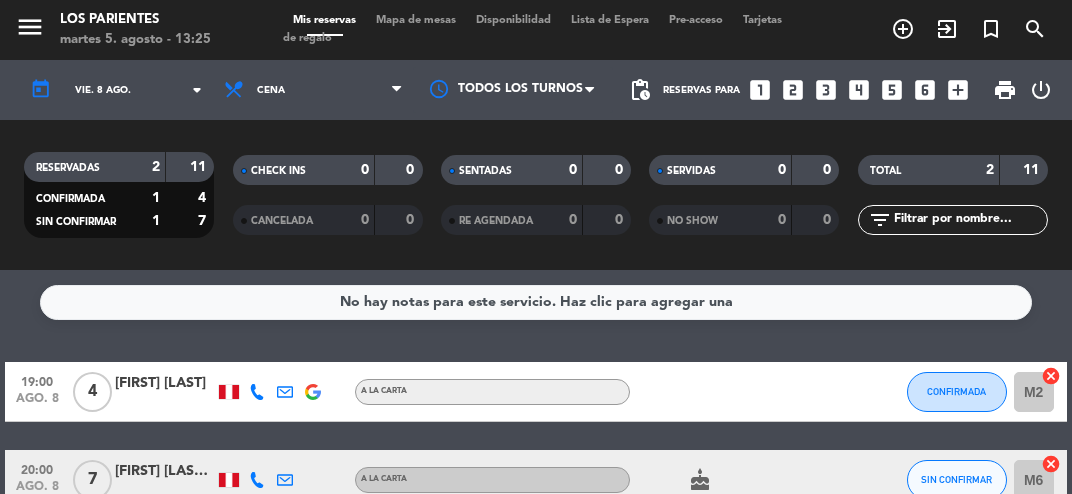 scroll, scrollTop: 19, scrollLeft: 0, axis: vertical 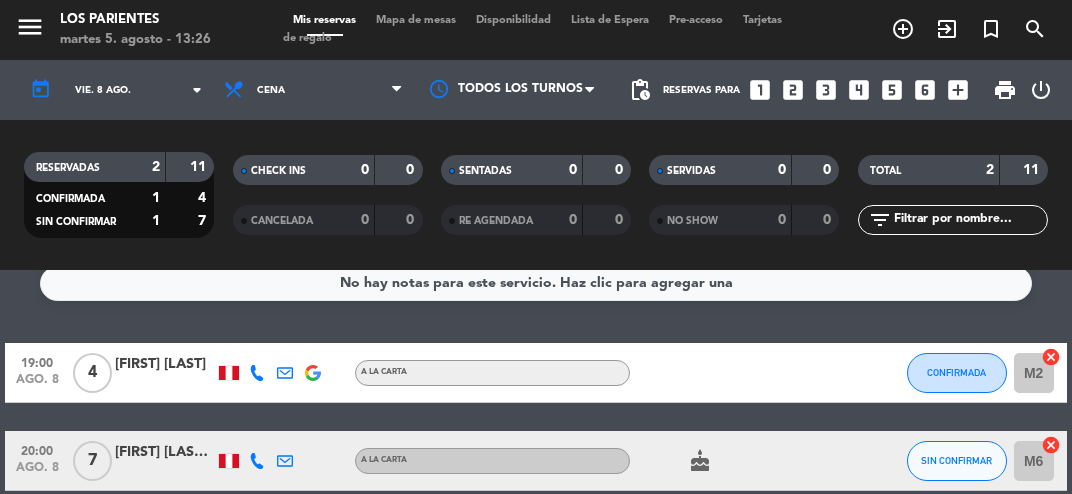 click on "arrow_drop_down" 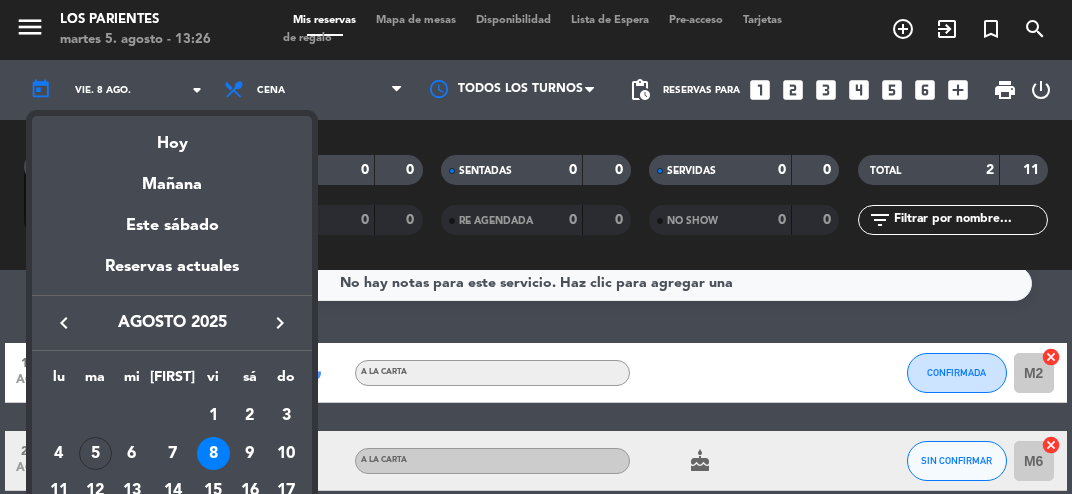 click on "Hoy" at bounding box center [172, 136] 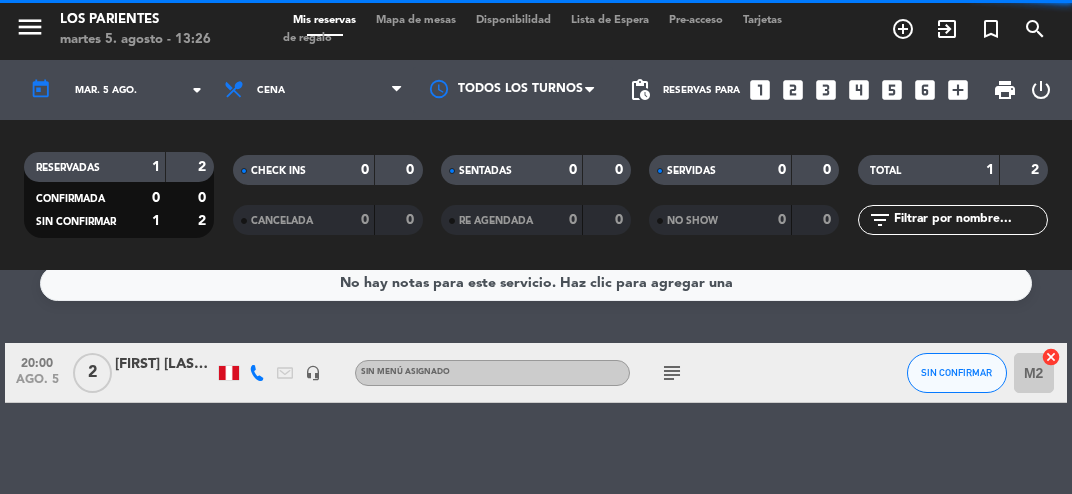 scroll, scrollTop: 0, scrollLeft: 0, axis: both 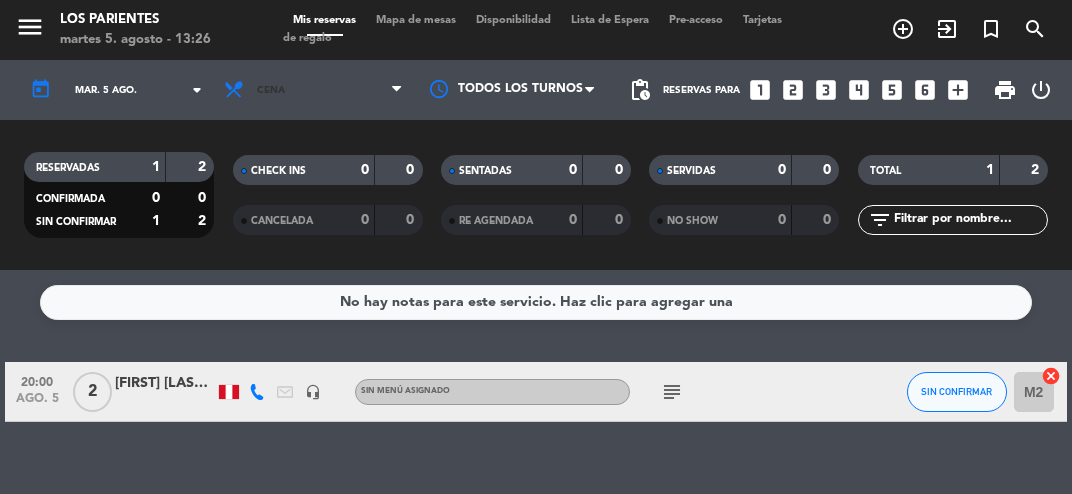 click on "Cena" at bounding box center (313, 90) 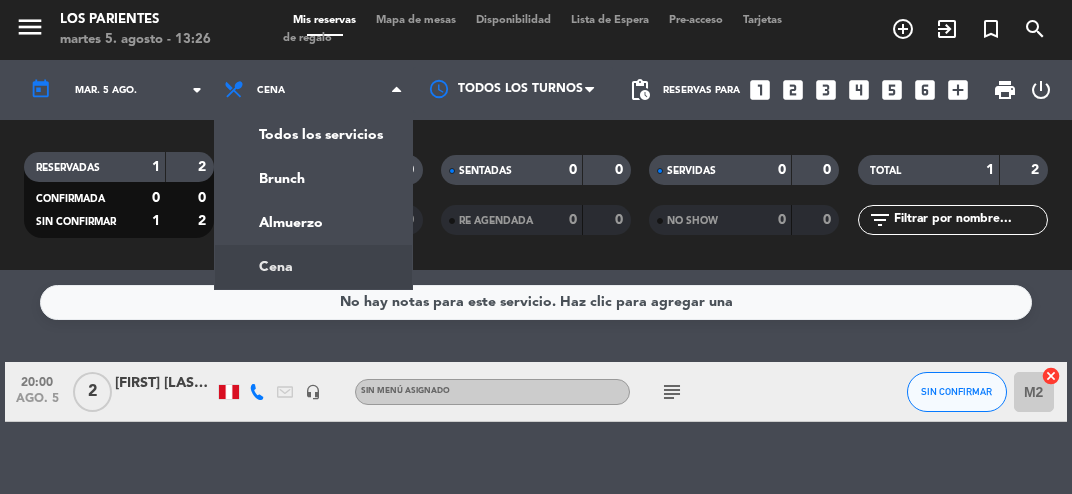 click on "menu  Los Parientes   martes [DAY]. [MONTH] - 13:26   Mis reservas   Mapa de mesas   Disponibilidad   Lista de Espera   Pre-acceso   Tarjetas de regalo  add_circle_outline exit_to_app turned_in_not search today    mar. [DAY] [MONTH]. arrow_drop_down  Todos los servicios  Brunch  Almuerzo  Cena  Cena  Todos los servicios  Brunch  Almuerzo  Cena Todos los turnos pending_actions  Reservas para   looks_one   looks_two   looks_3   looks_4   looks_5   looks_6   add_box  print  power_settings_new   RESERVADAS   1   2   CONFIRMADA   0   0   SIN CONFIRMAR   1   2   CHECK INS   0   0   CANCELADA   0   0   SENTADAS   0   0   RE AGENDADA   0   0   SERVIDAS   0   0   NO SHOW   0   0   TOTAL   1   2  filter_list" 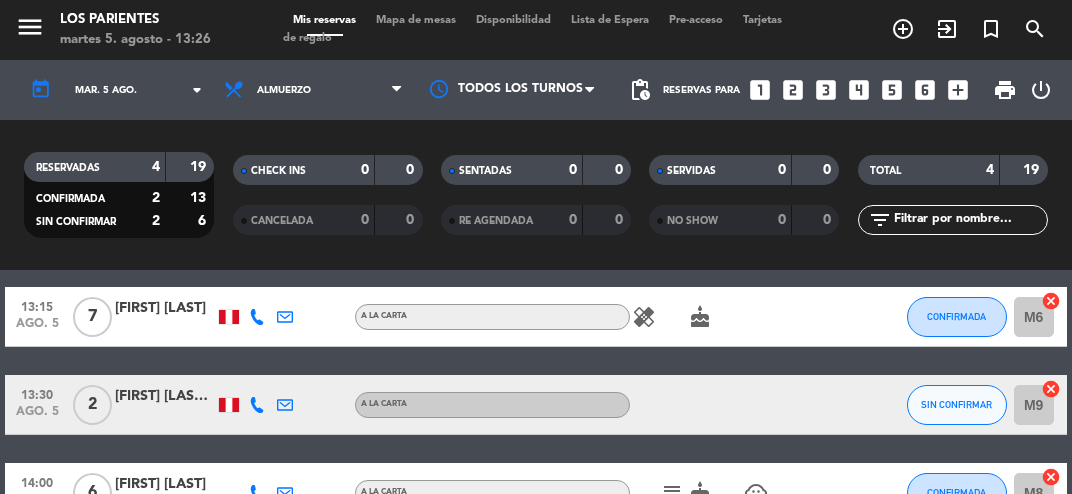 scroll, scrollTop: 96, scrollLeft: 0, axis: vertical 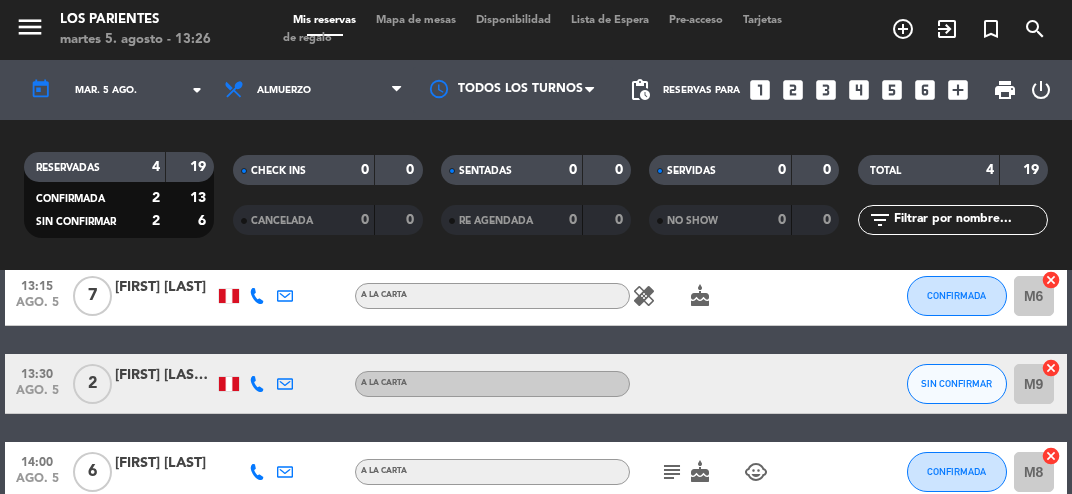 click on "subject" 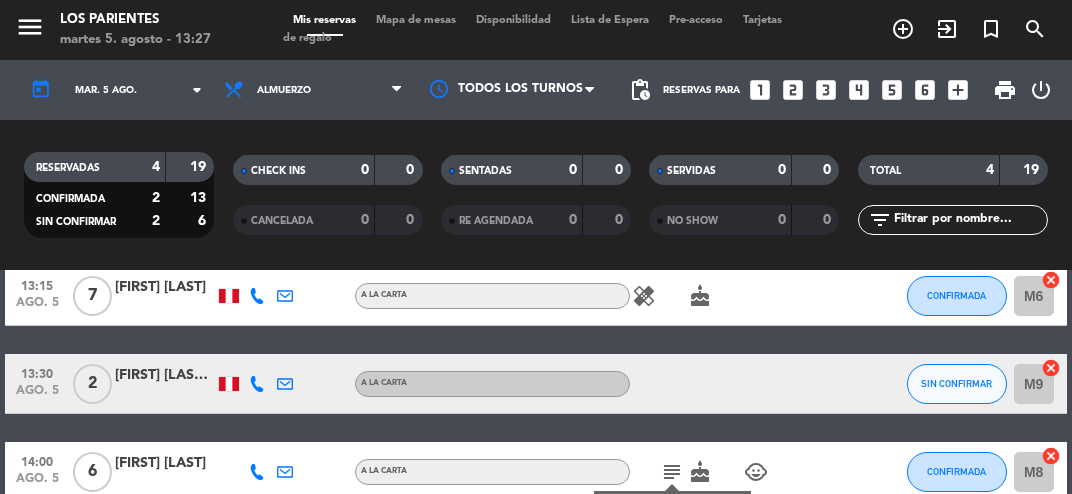 click on "arrow_drop_down" 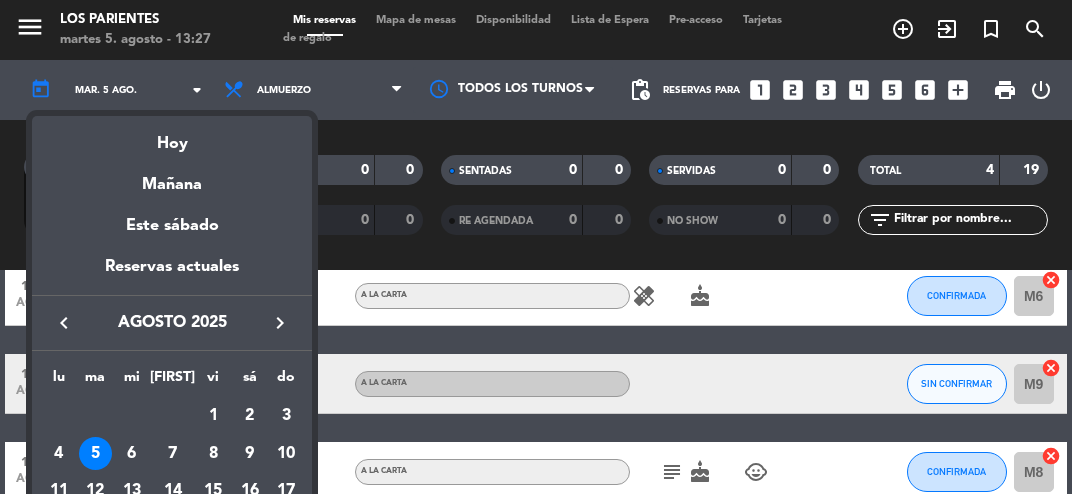 click on "9" at bounding box center [249, 454] 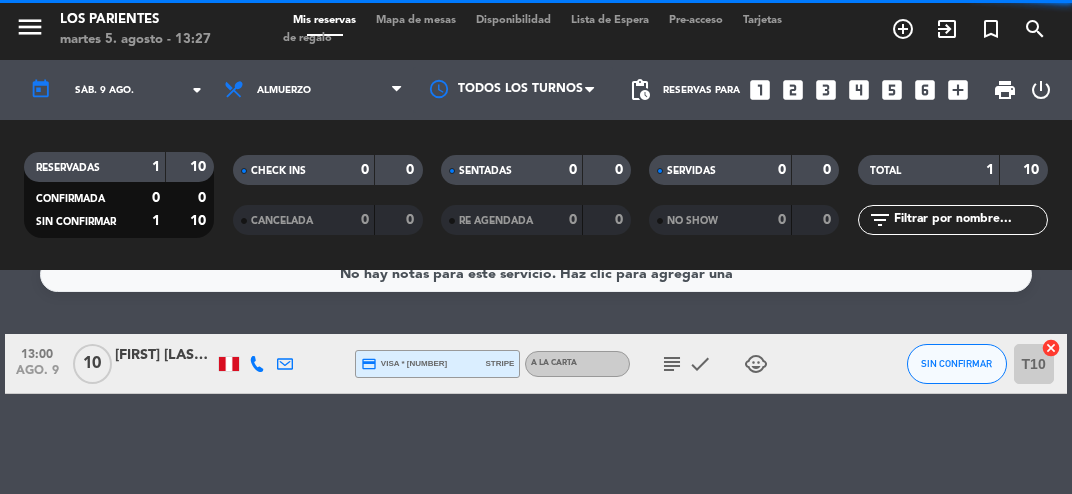 scroll, scrollTop: 0, scrollLeft: 0, axis: both 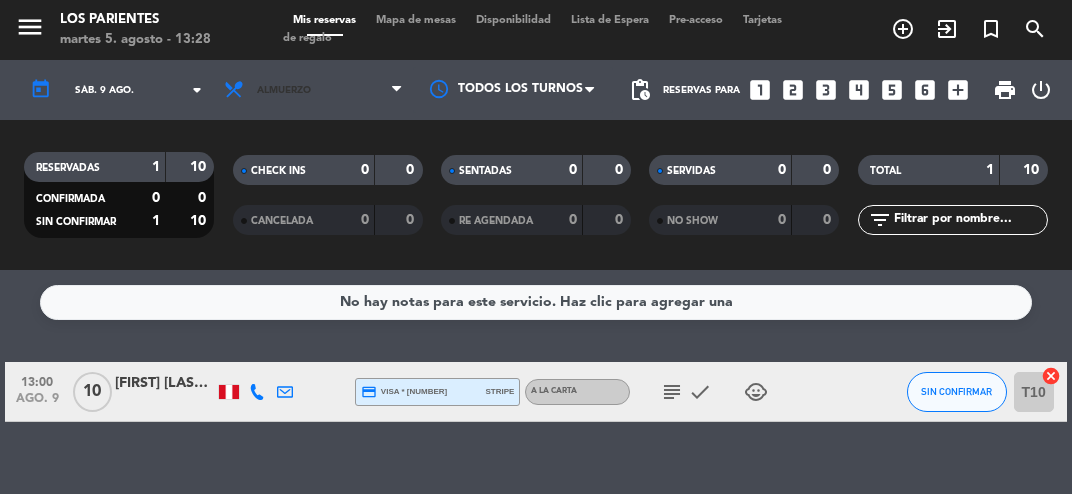 click on "Almuerzo" at bounding box center [313, 90] 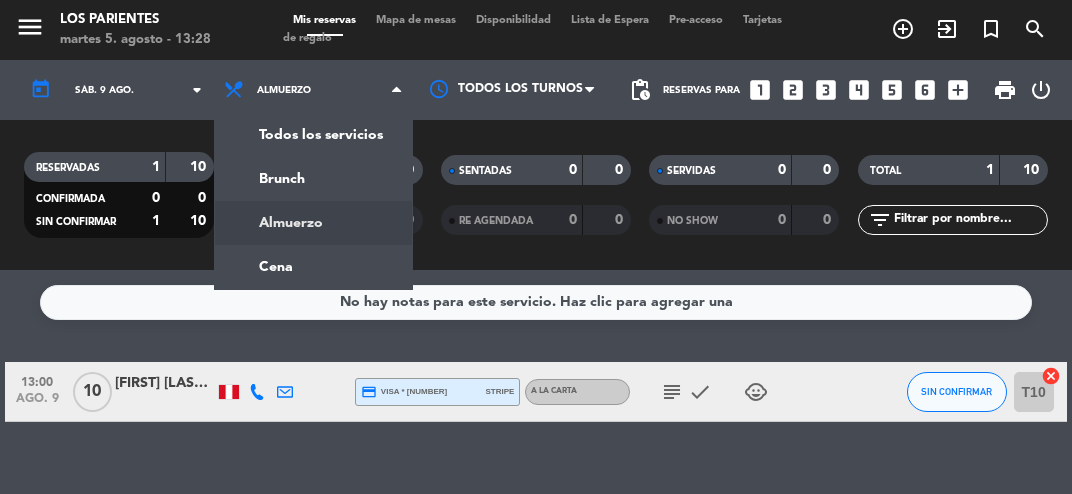 click on "menu  Los Parientes   martes [DAY]. [MONTH] - 13:28   Mis reservas   Mapa de mesas   Disponibilidad   Lista de Espera   Pre-acceso   Tarjetas de regalo  add_circle_outline exit_to_app turned_in_not search today    sáb. [DAY] [MONTH]. arrow_drop_down  Todos los servicios  Brunch  Almuerzo  Cena  Almuerzo  Todos los servicios  Brunch  Almuerzo  Cena Todos los turnos pending_actions  Reservas para   looks_one   looks_two   looks_3   looks_4   looks_5   looks_6   add_box  print  power_settings_new   RESERVADAS   1   10   CONFIRMADA   0   0   SIN CONFIRMAR   1   10   CHECK INS   0   0   CANCELADA   0   0   SENTADAS   0   0   RE AGENDADA   0   0   SERVIDAS   0   0   NO SHOW   0   0   TOTAL   1   10  filter_list  No hay notas para este servicio. Haz clic para agregar una   13:00   [MONTH] [DAY]   10   [FIRST] [LAST]  credit_card  visa * [NUMBER]   stripe   A la carta  subject   check   child_care  SIN CONFIRMAR T10  cancel" 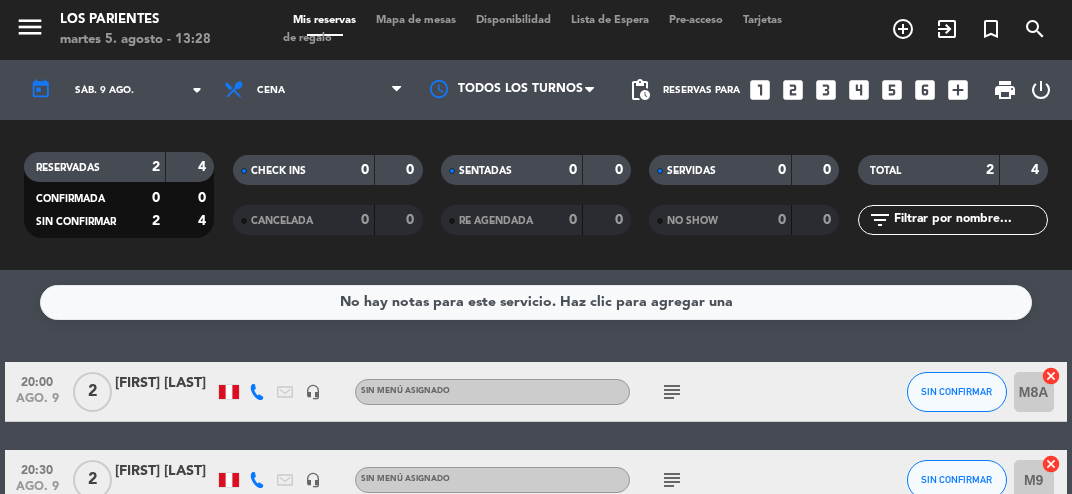 click on "arrow_drop_down" 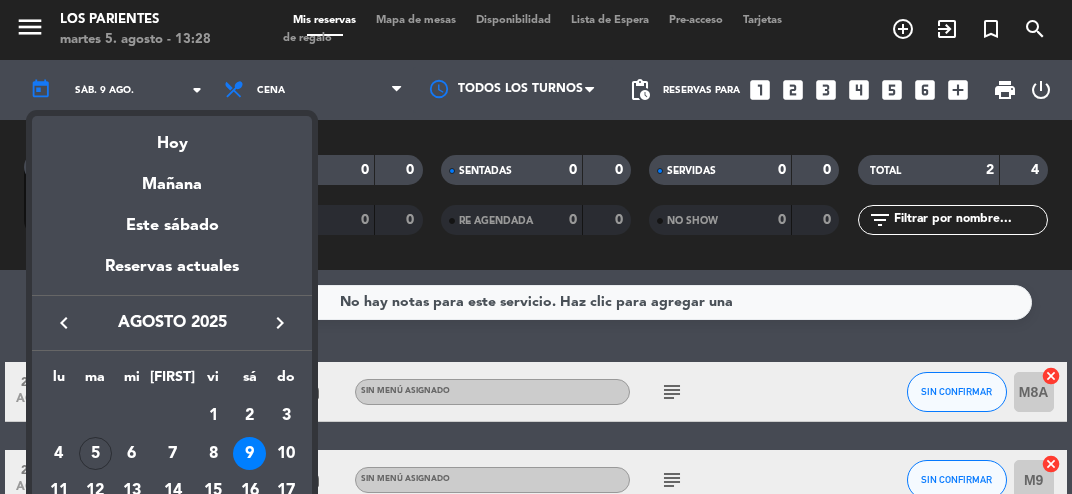 click on "Mañana" at bounding box center (172, 177) 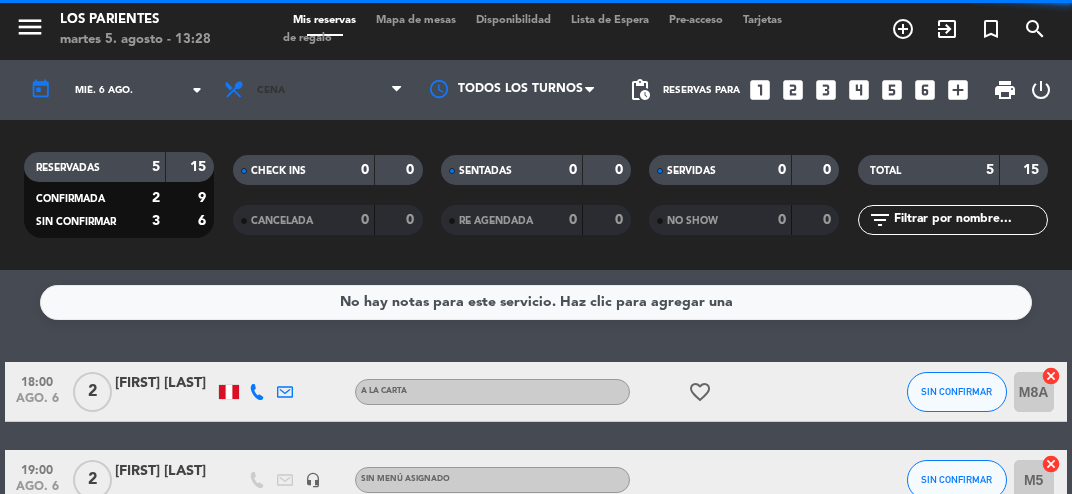 click at bounding box center (402, 90) 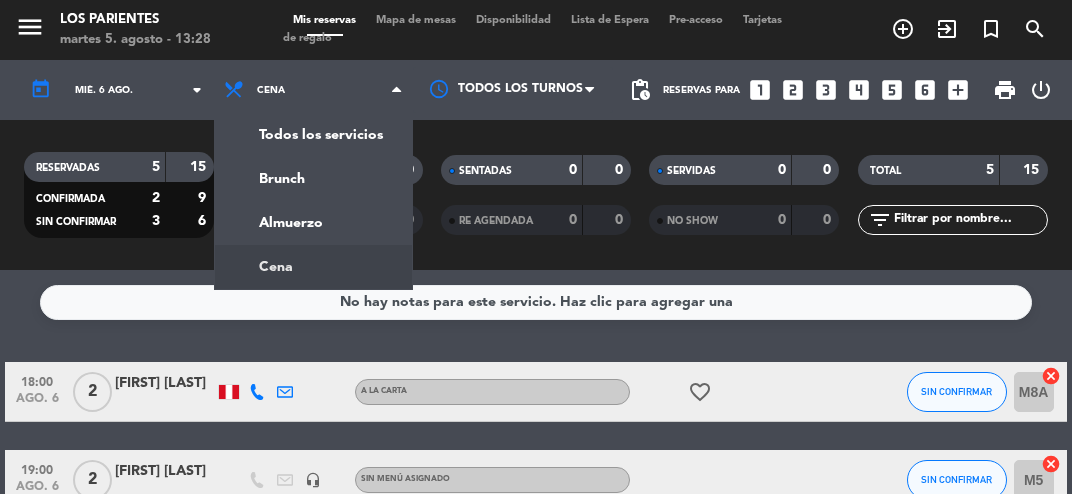 click on "menu  Los Parientes   martes [DAY]. [MONTH] - 13:28   Mis reservas   Mapa de mesas   Disponibilidad   Lista de Espera   Pre-acceso   Tarjetas de regalo  add_circle_outline exit_to_app turned_in_not search today    mié. [DAY] [MONTH]. arrow_drop_down  Todos los servicios  Brunch  Almuerzo  Cena  Cena  Todos los servicios  Brunch  Almuerzo  Cena Todos los turnos pending_actions  Reservas para   looks_one   looks_two   looks_3   looks_4   looks_5   looks_6   add_box  print  power_settings_new   RESERVADAS   5   15   CONFIRMADA   2   9   SIN CONFIRMAR   3   6   CHECK INS   0   0   CANCELADA   0   0   SENTADAS   0   0   RE AGENDADA   0   0   SERVIDAS   0   0   NO SHOW   0   0   TOTAL   5   15  filter_list" 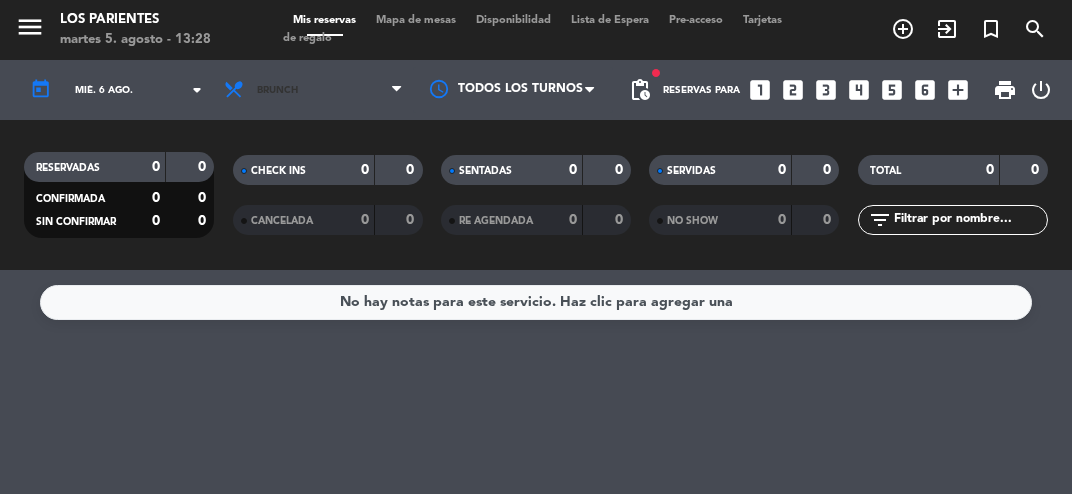 click at bounding box center [396, 90] 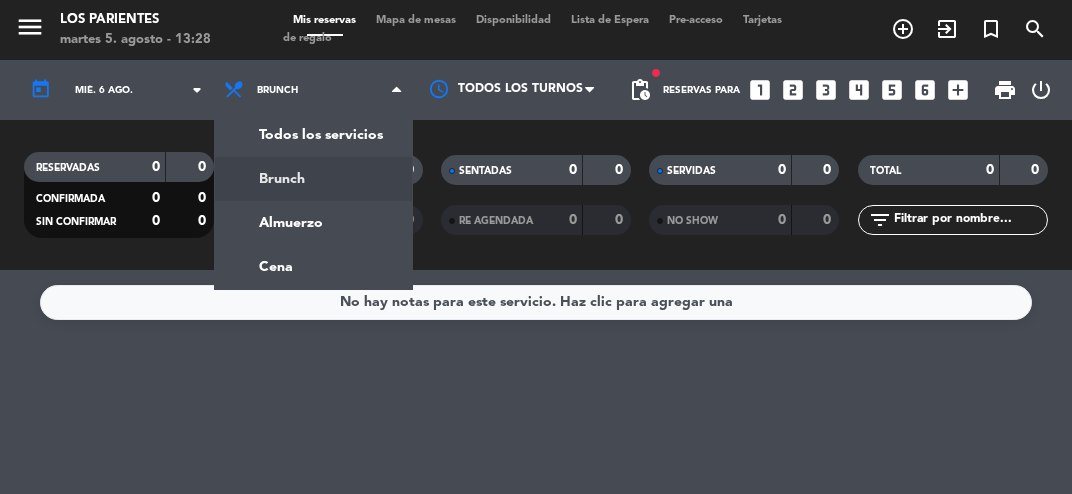 click on "menu  Los Parientes   [DAY] [NUMBER]. [MONTH] - [TIME]   Mis reservas   Mapa de mesas   Disponibilidad   Lista de Espera   Pre-acceso   Tarjetas de regalo  add_circle_outline exit_to_app turned_in_not search today    [DAY_ABBR]. [NUMBER] [MONTH_ABBR]. arrow_drop_down  Todos los servicios  Brunch  Almuerzo  Cena  Brunch  Todos los servicios  Brunch  Almuerzo  Cena Todos los turnos fiber_manual_record pending_actions  Reservas para   looks_one   looks_two   looks_3   looks_4   looks_5   looks_6   add_box  print  power_settings_new   RESERVADAS   0   0   CONFIRMADA   0   0   SIN CONFIRMAR   0   0   CHECK INS   0   0   CANCELADA   0   0   SENTADAS   0   0   RE AGENDADA   0   0   SERVIDAS   0   0   NO SHOW   0   0   TOTAL   0   0  filter_list" 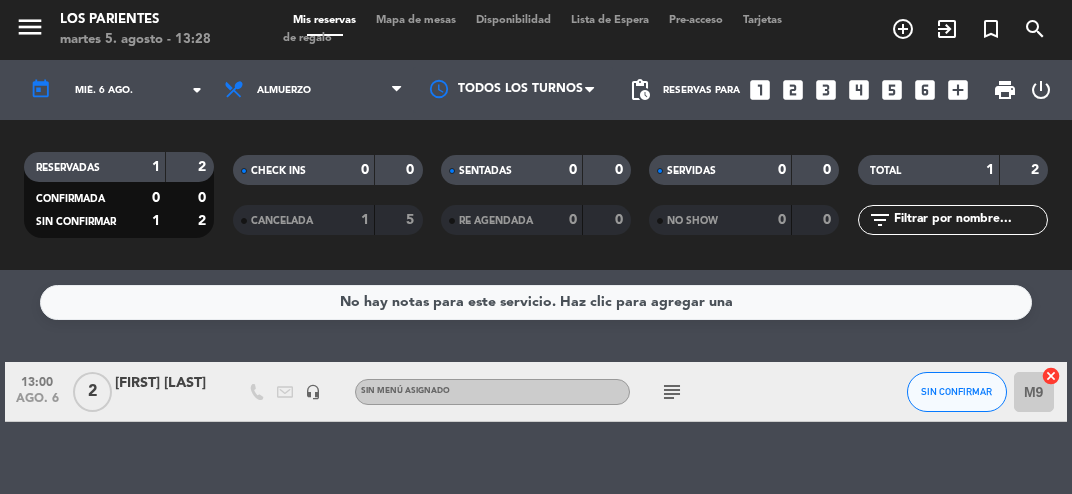 click on "subject" 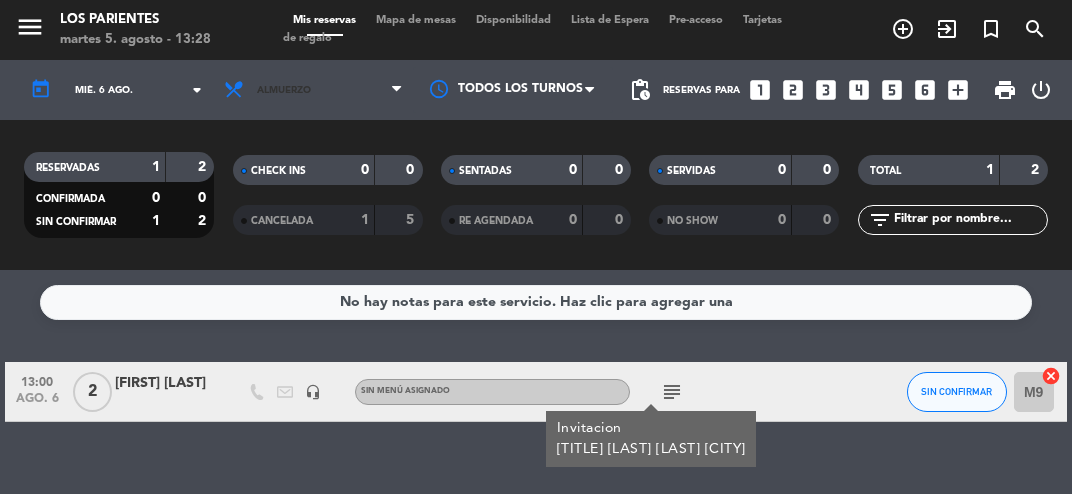click on "Almuerzo" at bounding box center [313, 90] 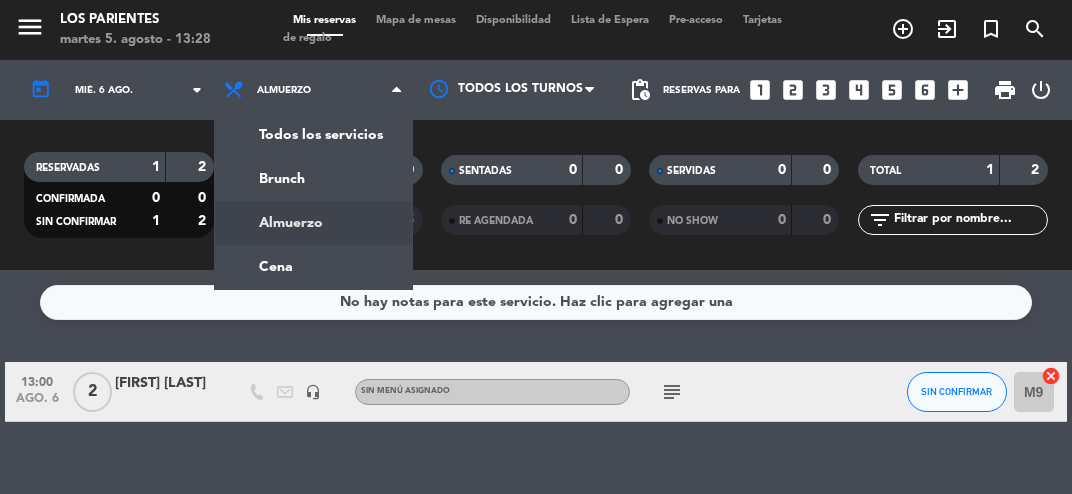 click on "menu  Los Parientes   martes [DAY]. [MONTH] - 13:28   Mis reservas   Mapa de mesas   Disponibilidad   Lista de Espera   Pre-acceso   Tarjetas de regalo  add_circle_outline exit_to_app turned_in_not search today    mié. [DAY] [MONTH]. arrow_drop_down  Todos los servicios  Brunch  Almuerzo  Cena  Almuerzo  Todos los servicios  Brunch  Almuerzo  Cena Todos los turnos pending_actions  Reservas para   looks_one   looks_two   looks_3   looks_4   looks_5   looks_6   add_box  print  power_settings_new   RESERVADAS   1   2   CONFIRMADA   0   0   SIN CONFIRMAR   1   2   CHECK INS   0   0   CANCELADA   1   5   SENTADAS   0   0   RE AGENDADA   0   0   SERVIDAS   0   0   NO SHOW   0   0   TOTAL   1   2  filter_list" 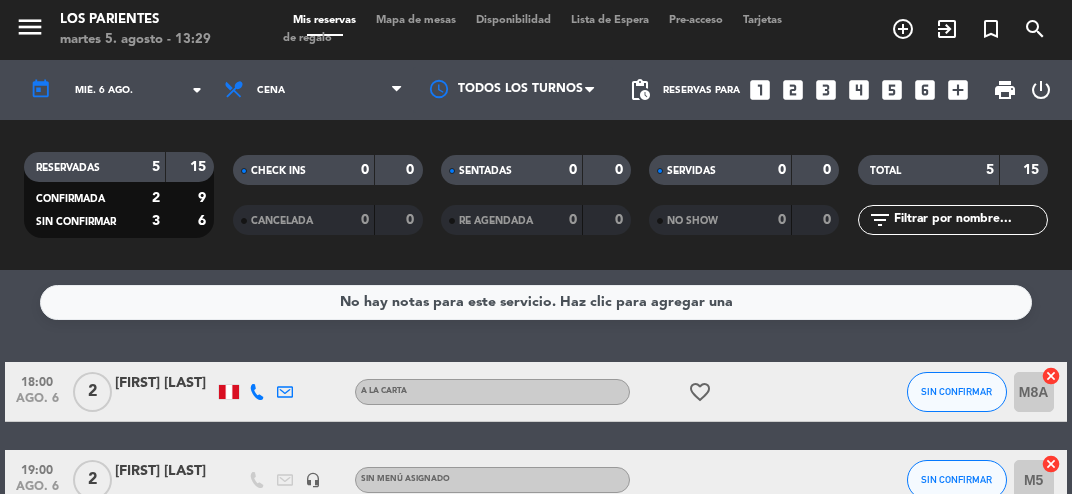 click on "arrow_drop_down" 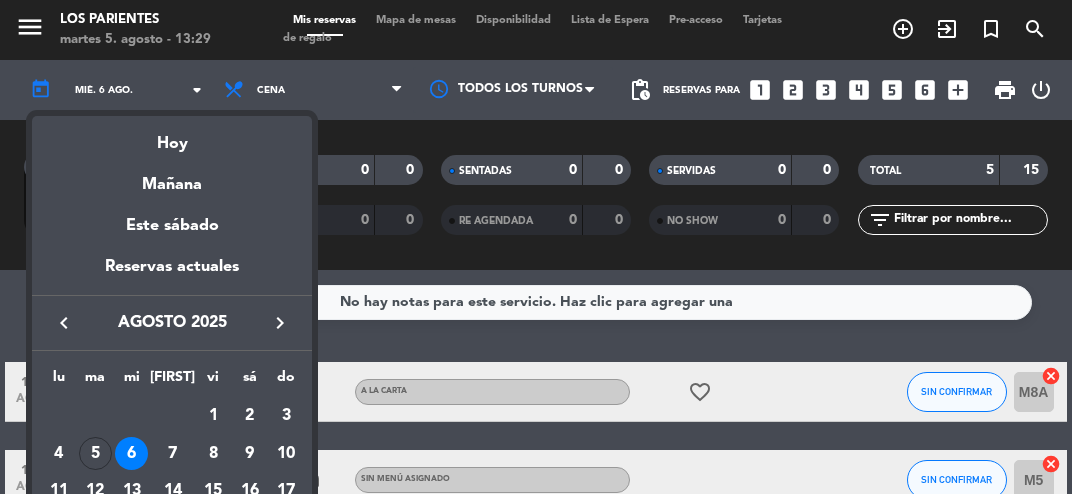 click on "Hoy" at bounding box center [172, 136] 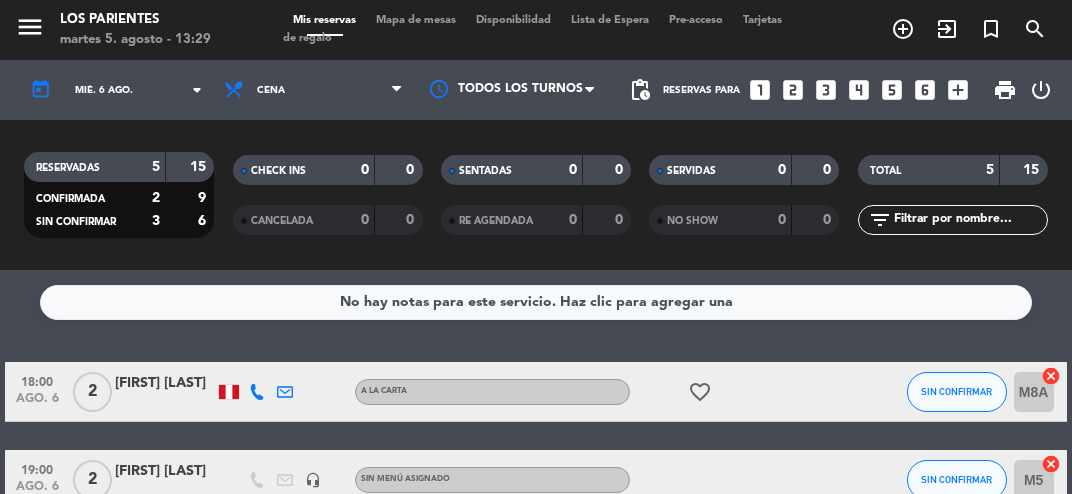 type on "mar. 5 ago." 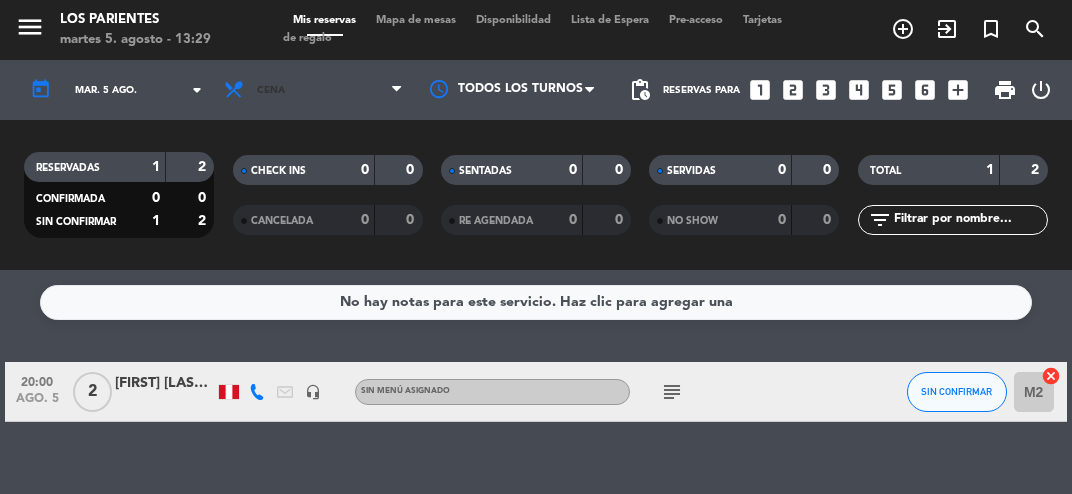 click at bounding box center [396, 90] 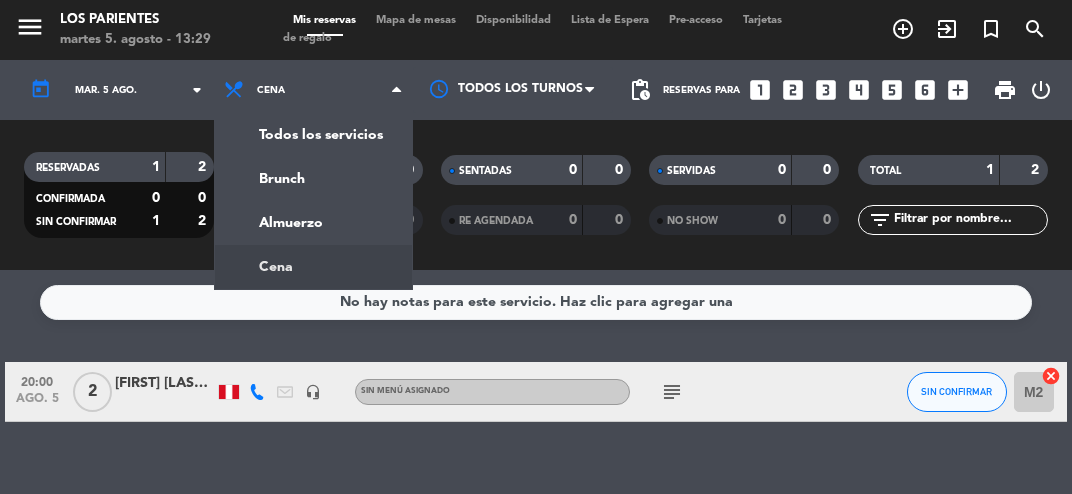 click on "menu  Los Parientes   [DAY] [NUMBER]. [MONTH] - [TIME]   Mis reservas   Mapa de mesas   Disponibilidad   Lista de Espera   Pre-acceso   Tarjetas de regalo  add_circle_outline exit_to_app turned_in_not search today    [DAY_ABBR]. [NUMBER] [MONTH_ABBR]. arrow_drop_down  Todos los servicios  Brunch  Almuerzo  Cena  Cena  Todos los servicios  Brunch  Almuerzo  Cena Todos los turnos pending_actions  Reservas para   looks_one   looks_two   looks_3   looks_4   looks_5   looks_6   add_box  print  power_settings_new   RESERVADAS   1   2   CONFIRMADA   0   0   SIN CONFIRMAR   1   2   CHECK INS   0   0   CANCELADA   0   0   SENTADAS   0   0   RE AGENDADA   0   0   SERVIDAS   0   0   NO SHOW   0   0   TOTAL   1   2  filter_list" 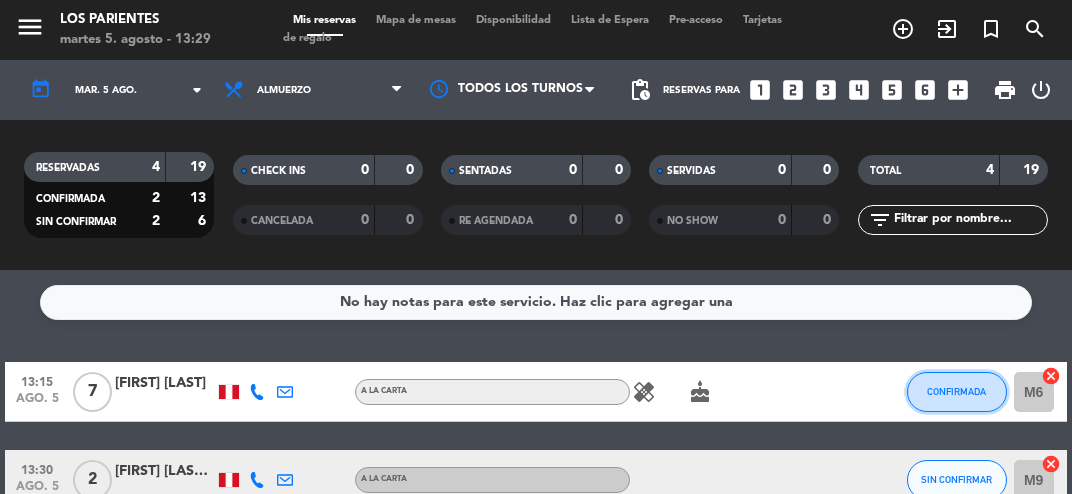 click on "CONFIRMADA" 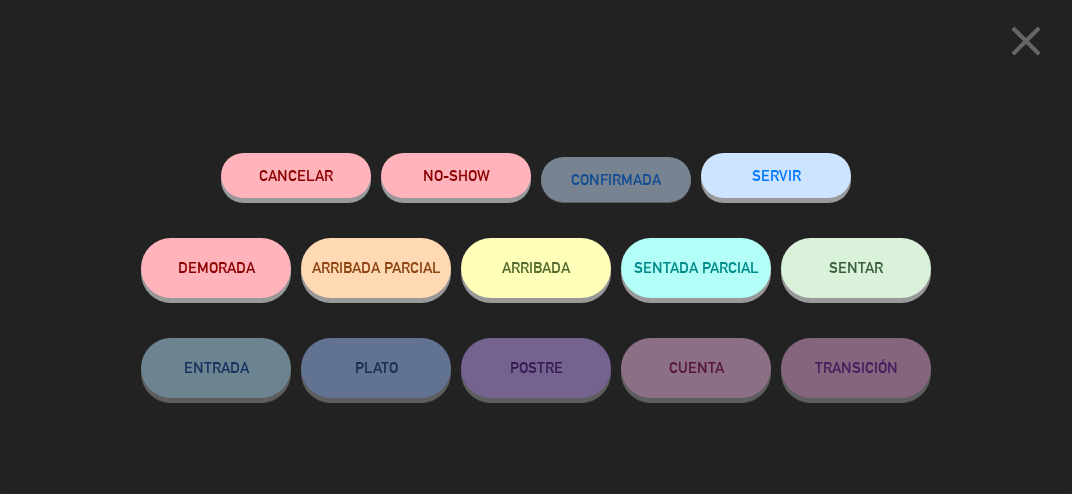 click on "SENTAR" 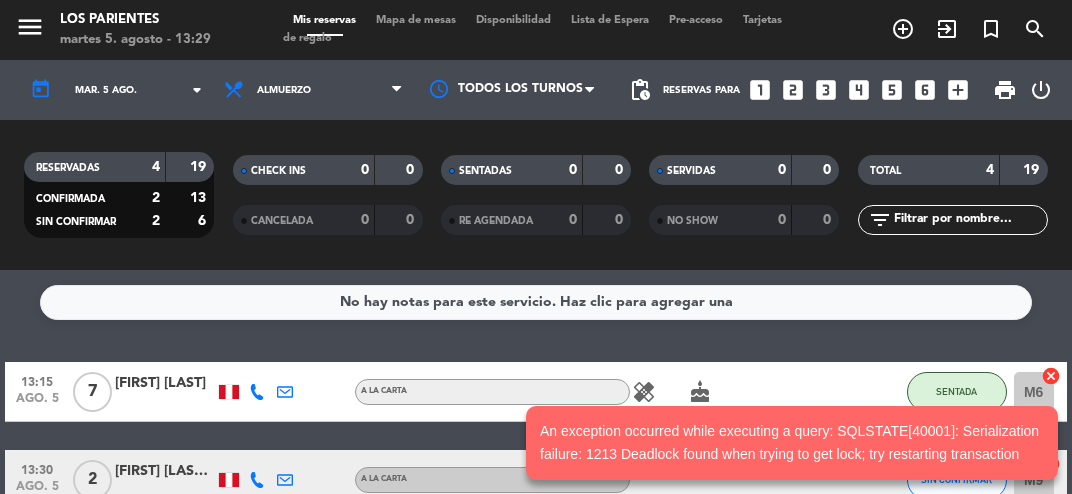 click on "M6" 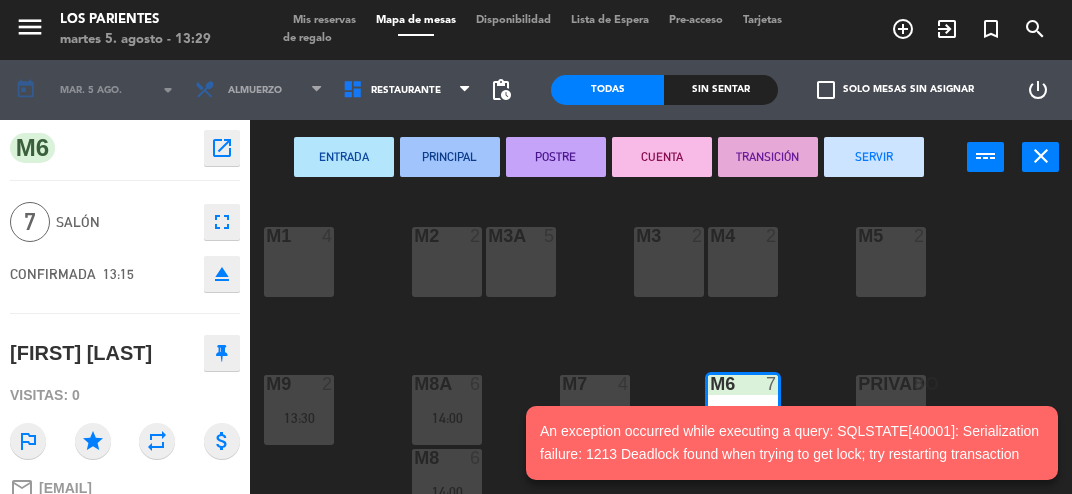click on "M2  2" at bounding box center (447, 262) 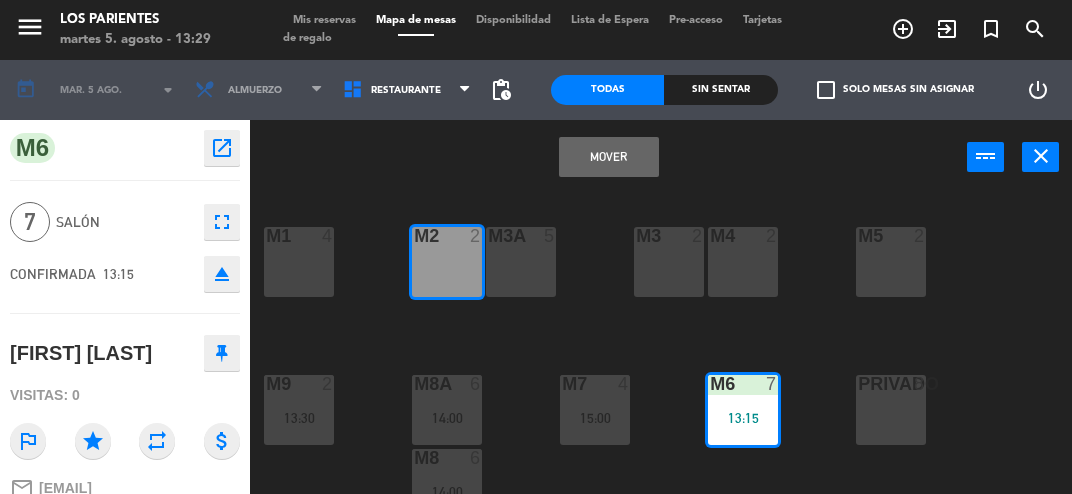 click on "Mover" at bounding box center (609, 157) 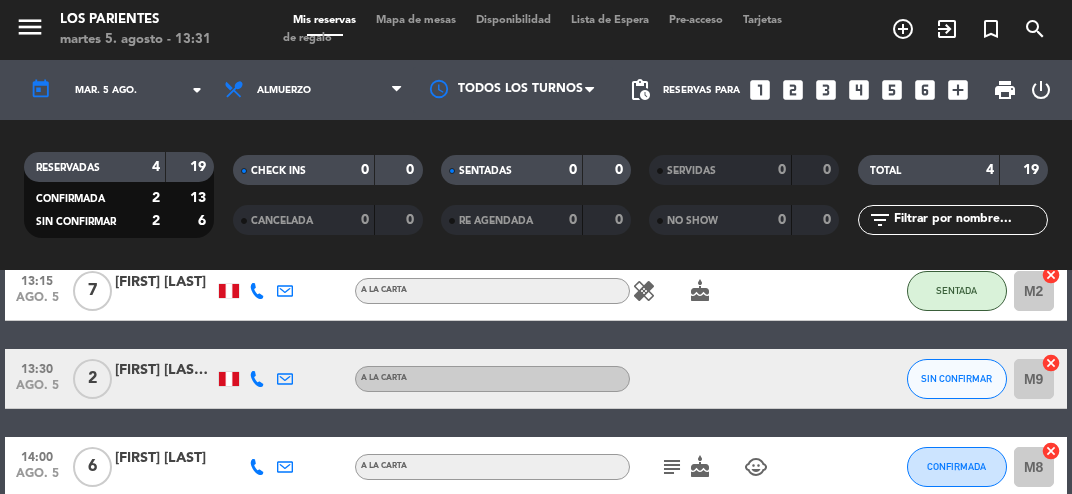 scroll, scrollTop: 100, scrollLeft: 0, axis: vertical 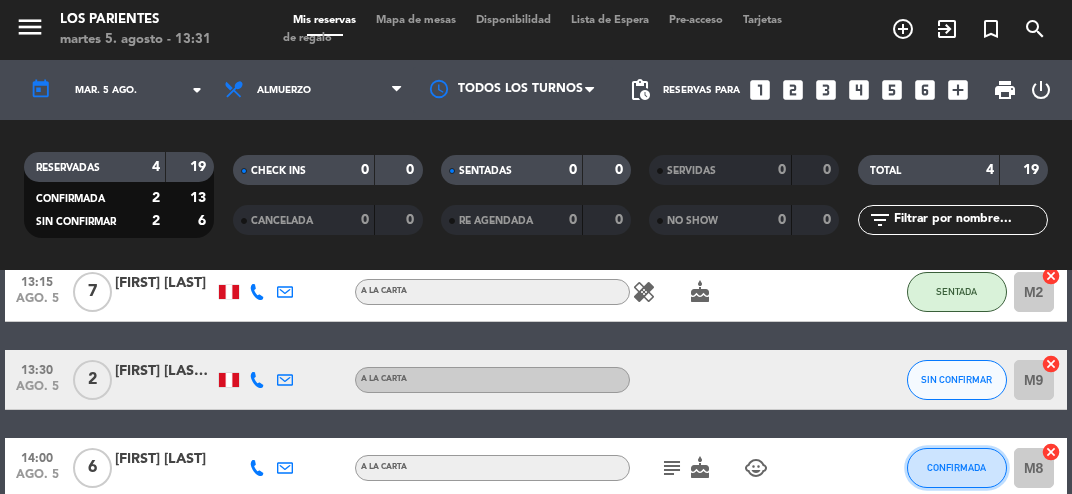 click on "CONFIRMADA" 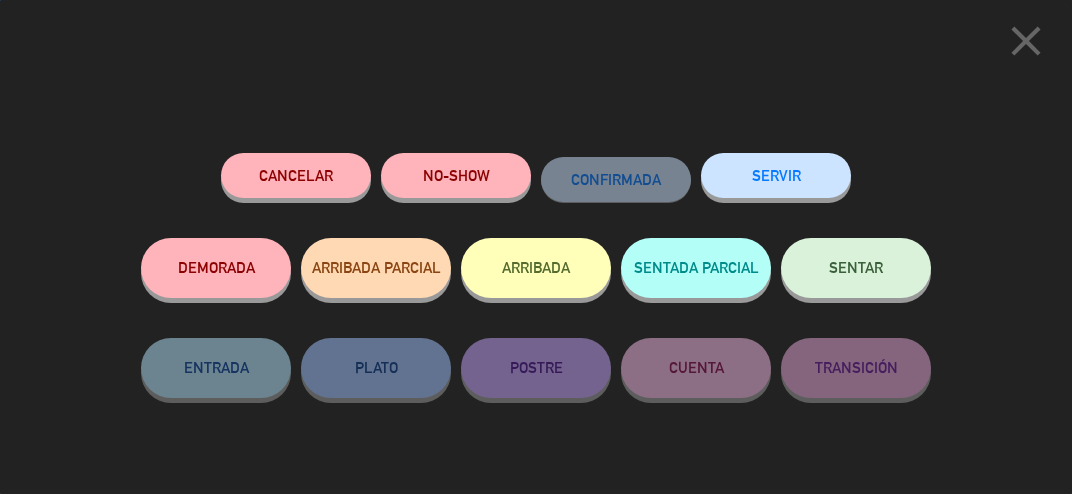 click on "SENTAR" 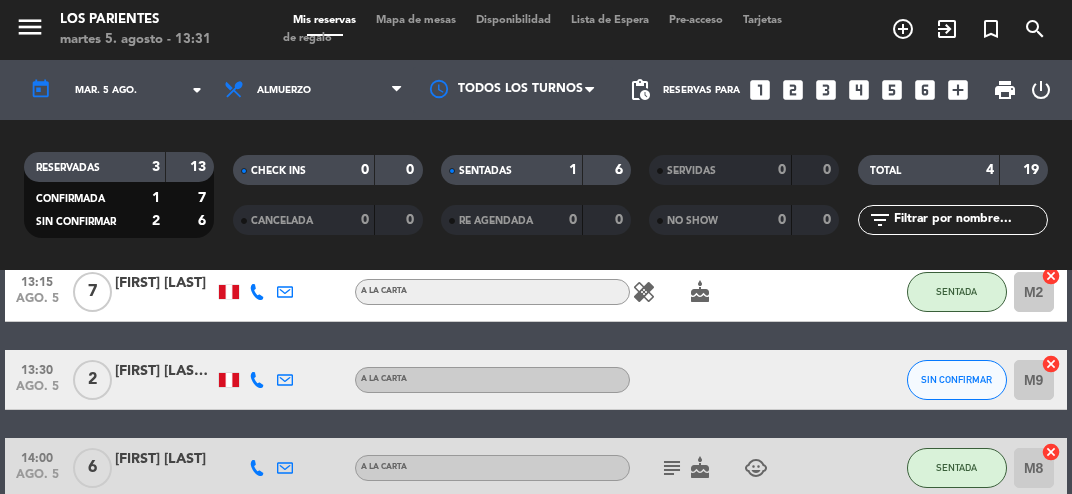 click on "M8" 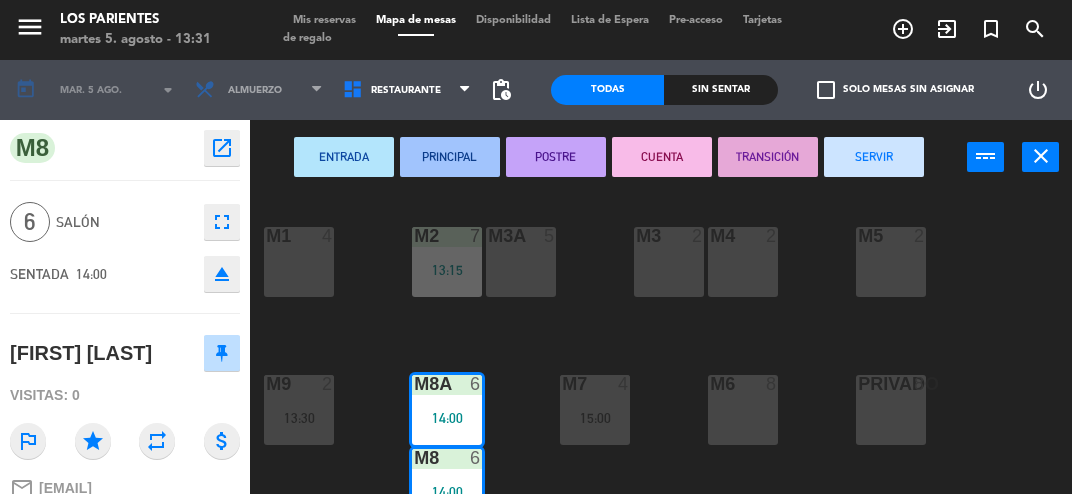 click on "M7  4   15:00" at bounding box center [595, 410] 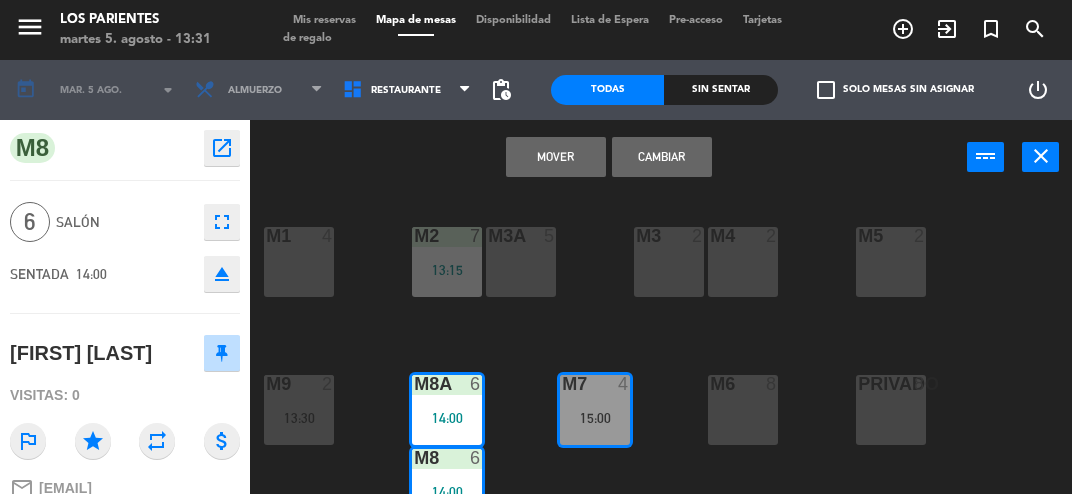 click on "Mover" at bounding box center (556, 157) 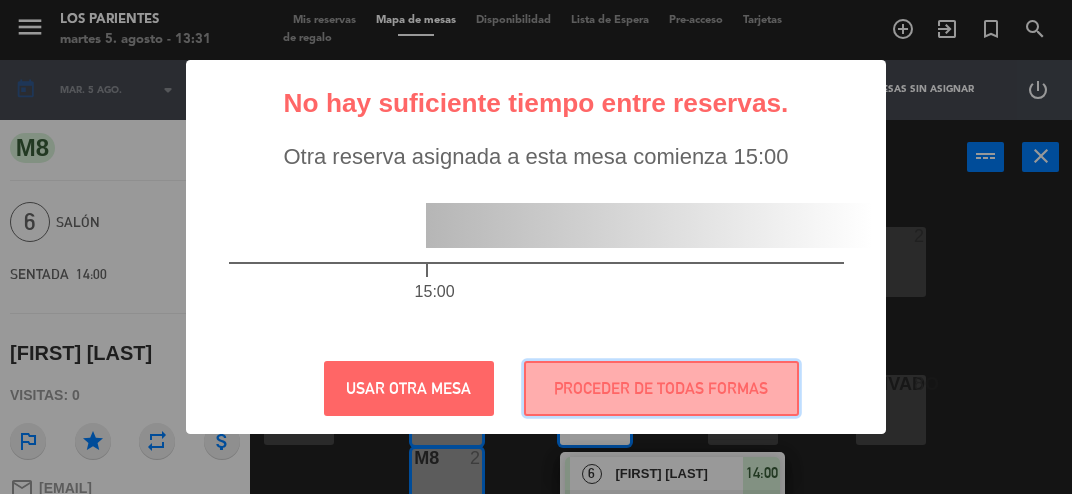 click on "PROCEDER DE TODAS FORMAS" at bounding box center (661, 388) 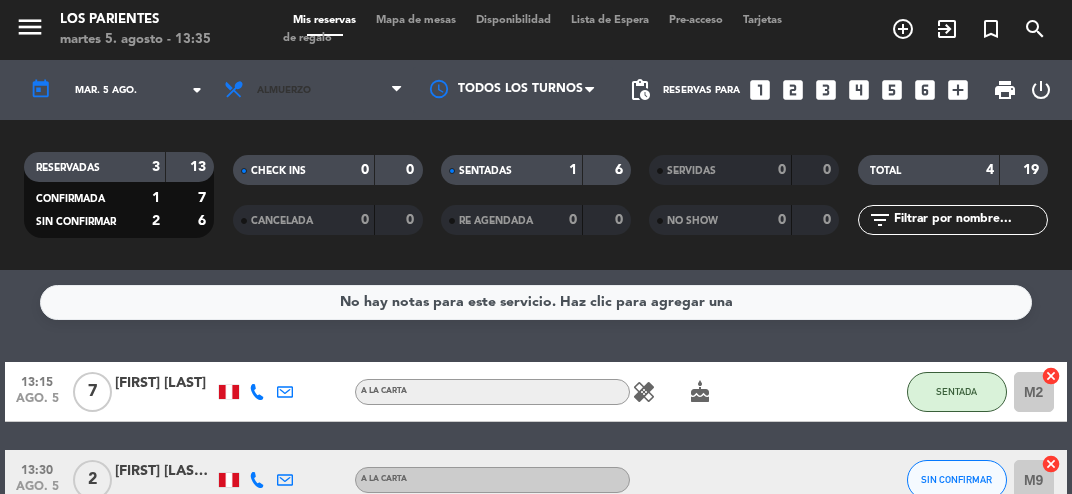click on "Almuerzo" at bounding box center [313, 90] 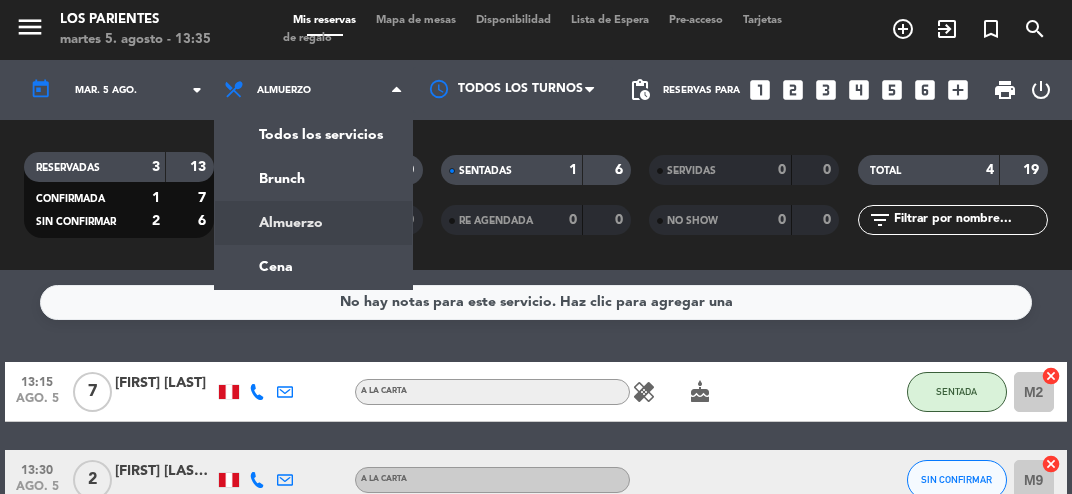 click on "menu  Los Parientes   martes [DAY]. [MONTH] - 13:35   Mis reservas   Mapa de mesas   Disponibilidad   Lista de Espera   Pre-acceso   Tarjetas de regalo  add_circle_outline exit_to_app turned_in_not search today    mar. [DAY] [MONTH]. arrow_drop_down  Todos los servicios  Brunch  Almuerzo  Cena  Almuerzo  Todos los servicios  Brunch  Almuerzo  Cena Todos los turnos pending_actions  Reservas para   looks_one   looks_two   looks_3   looks_4   looks_5   looks_6   add_box  print  power_settings_new   RESERVADAS   3   13   CONFIRMADA   1   7   SIN CONFIRMAR   2   6   CHECK INS   0   0   CANCELADA   0   0   SENTADAS   1   6   RE AGENDADA   0   0   SERVIDAS   0   0   NO SHOW   0   0   TOTAL   4   19  filter_list" 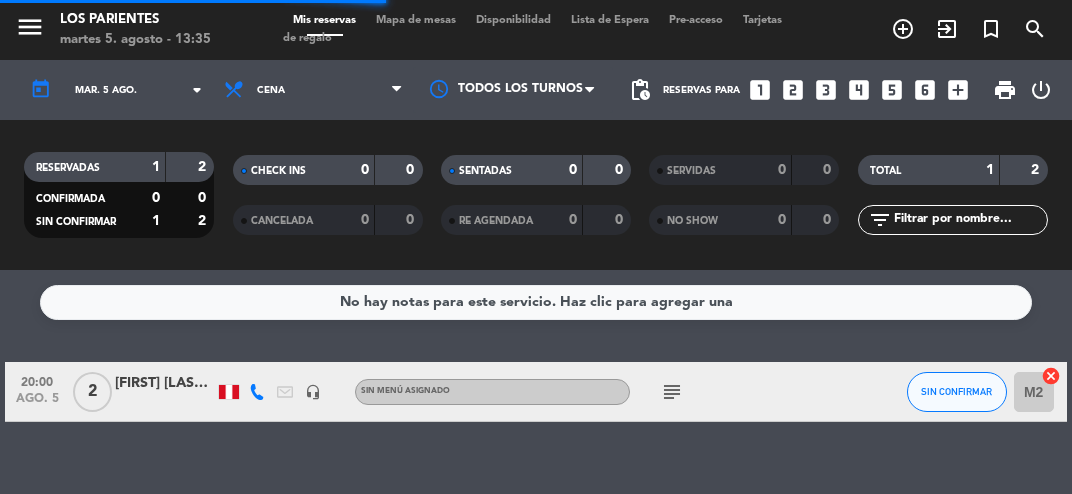click on "arrow_drop_down" 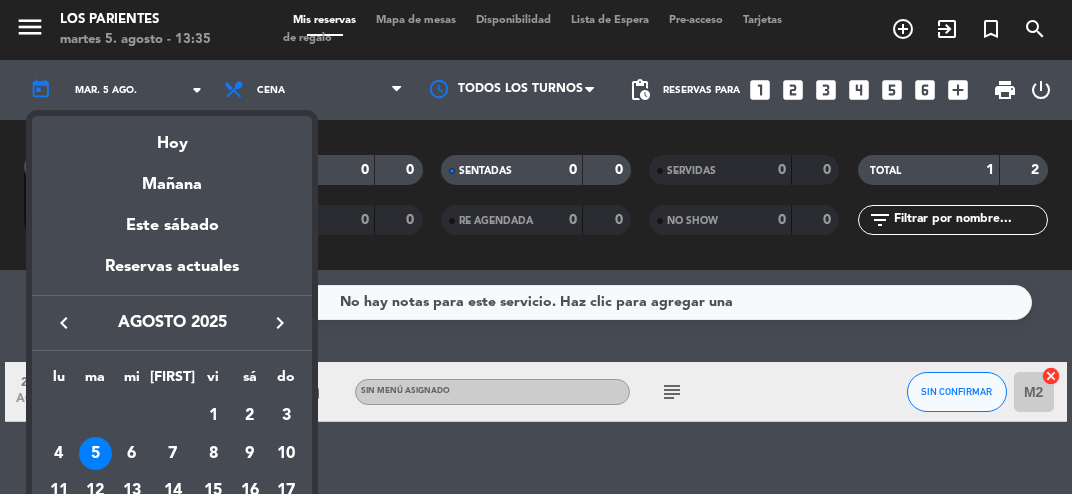 click on "10" at bounding box center [286, 454] 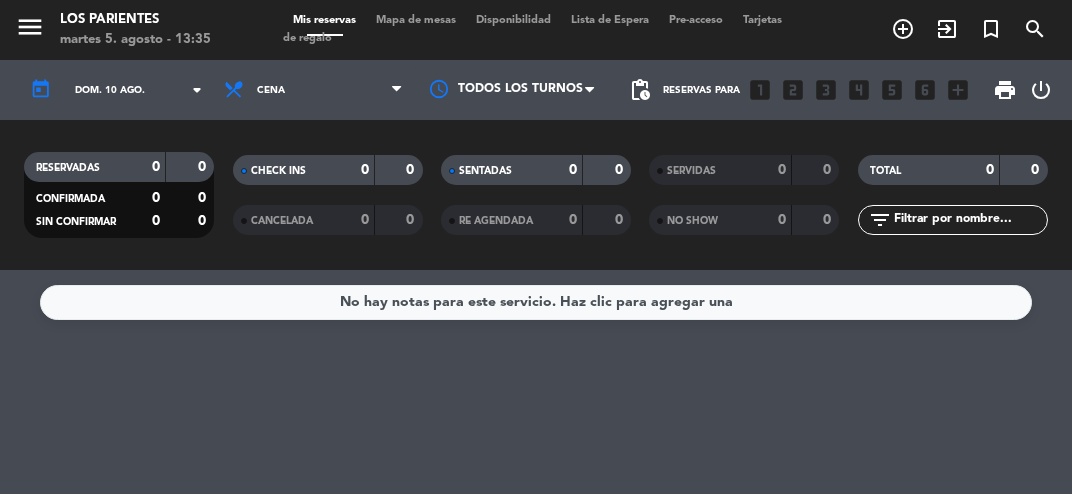 click on "arrow_drop_down" 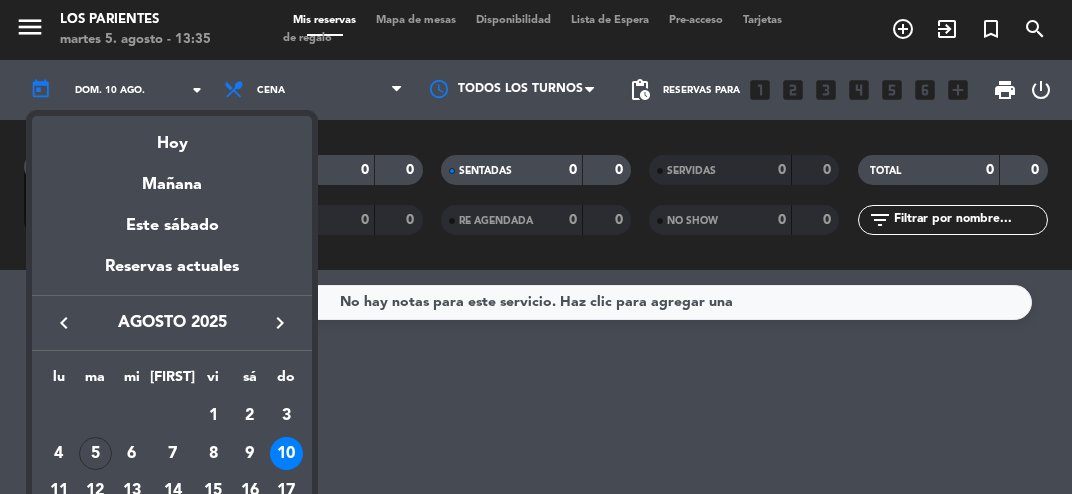 click on "9" at bounding box center (249, 454) 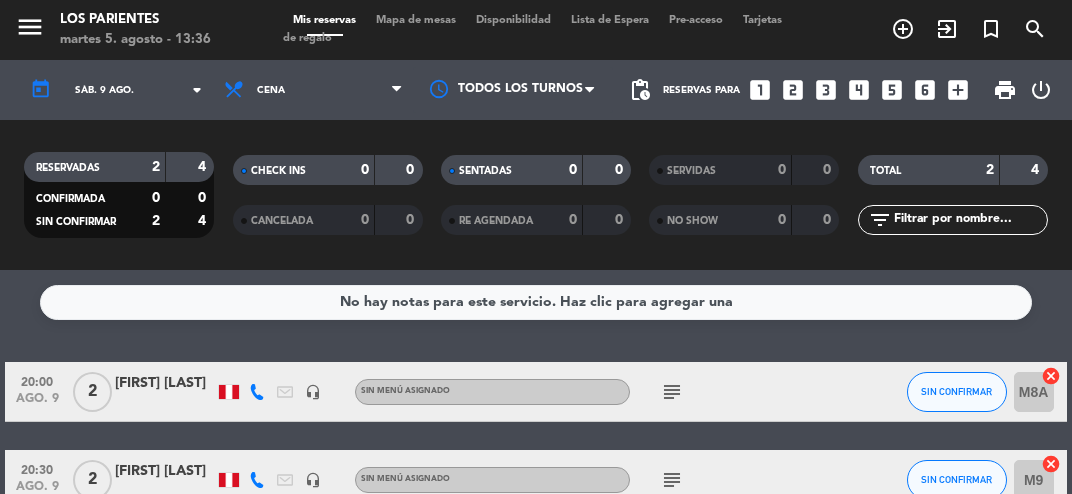 click on "sáb. 9 ago." 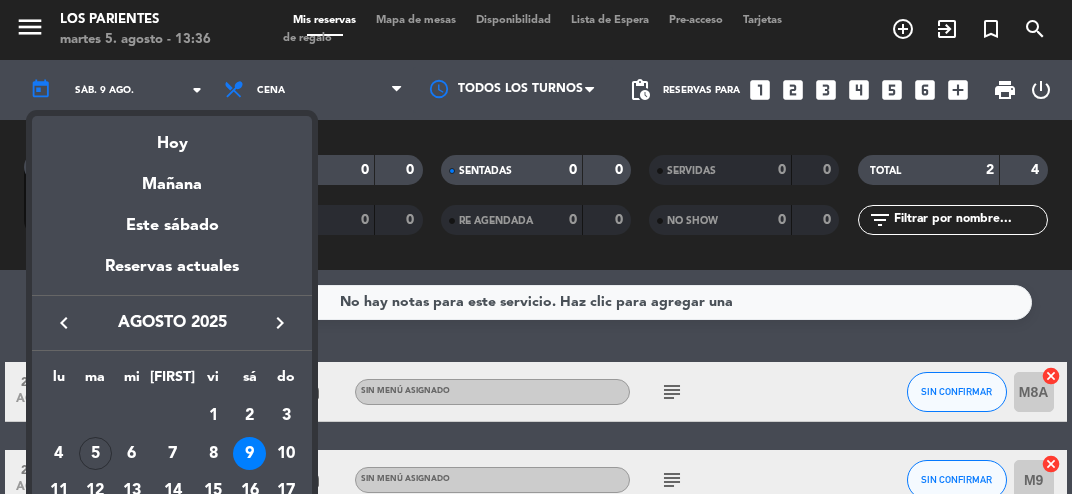 click on "10" at bounding box center (286, 454) 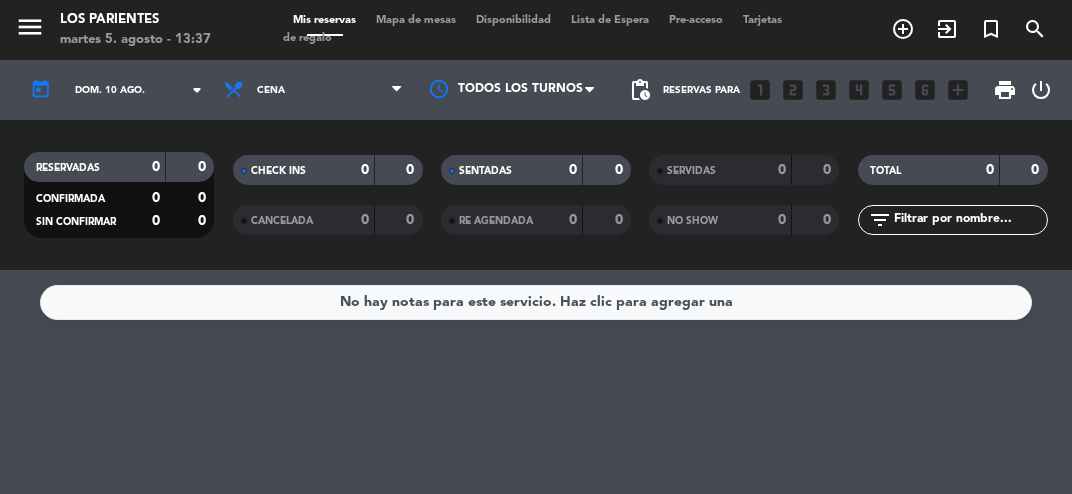 click on "arrow_drop_down" 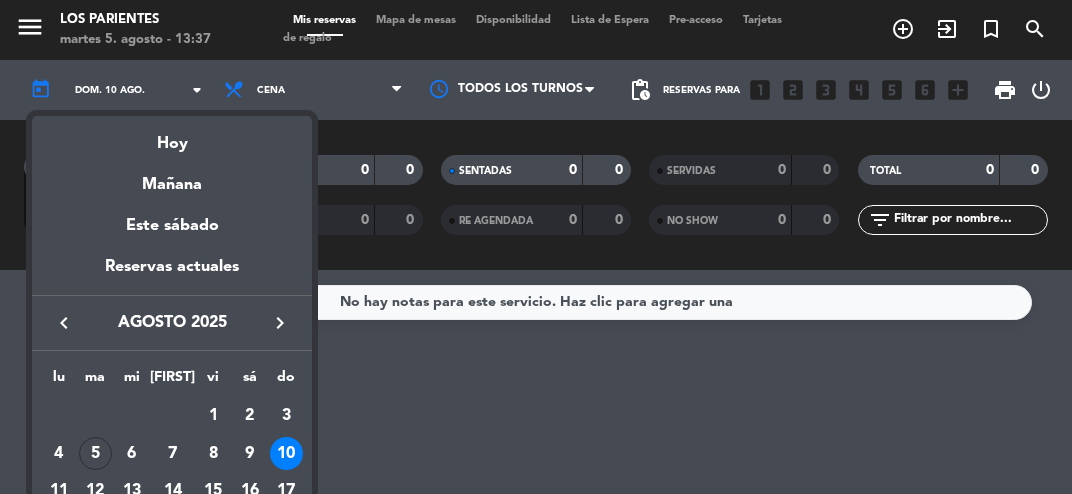 click on "9" at bounding box center (249, 454) 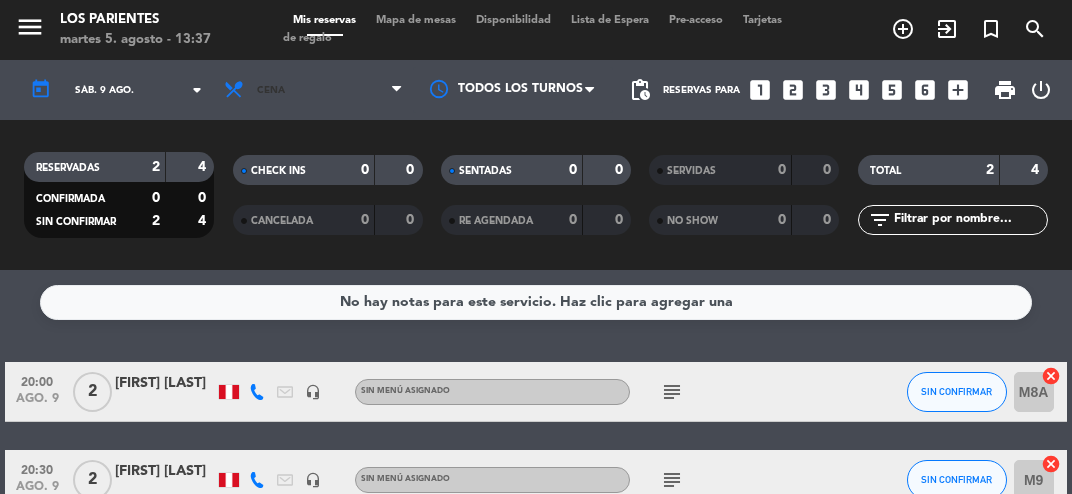 click on "Cena" at bounding box center (313, 90) 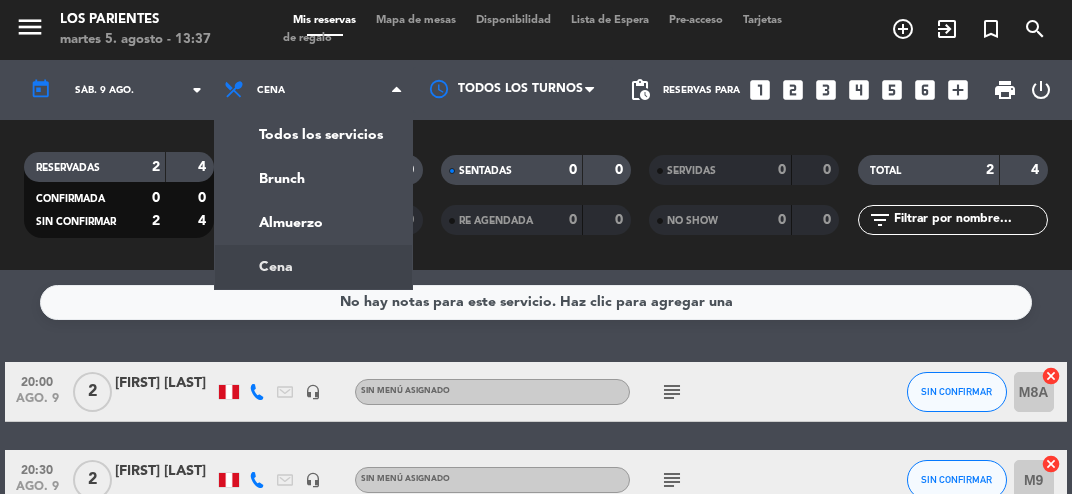 click on "menu  Los Parientes   martes [DAY]. [MONTH] - 13:37   Mis reservas   Mapa de mesas   Disponibilidad   Lista de Espera   Pre-acceso   Tarjetas de regalo  add_circle_outline exit_to_app turned_in_not search today    sáb. [DAY] [MONTH]. arrow_drop_down  Todos los servicios  Brunch  Almuerzo  Cena  Cena  Todos los servicios  Brunch  Almuerzo  Cena Todos los turnos pending_actions  Reservas para   looks_one   looks_two   looks_3   looks_4   looks_5   looks_6   add_box  print  power_settings_new   RESERVADAS   2   4   CONFIRMADA   0   0   SIN CONFIRMAR   2   4   CHECK INS   0   0   CANCELADA   0   0   SENTADAS   0   0   RE AGENDADA   0   0   SERVIDAS   0   0   NO SHOW   0   0   TOTAL   2   4  filter_list" 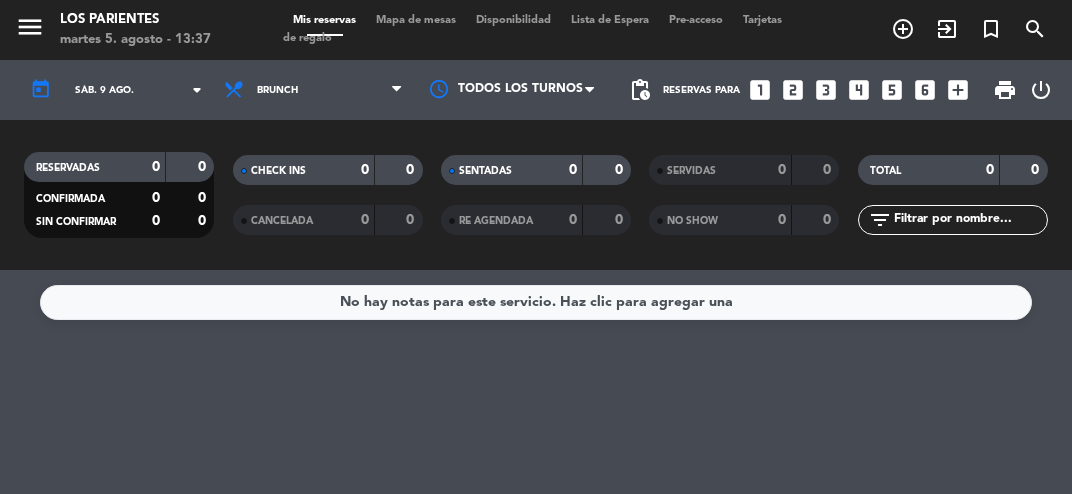 click on "arrow_drop_down" 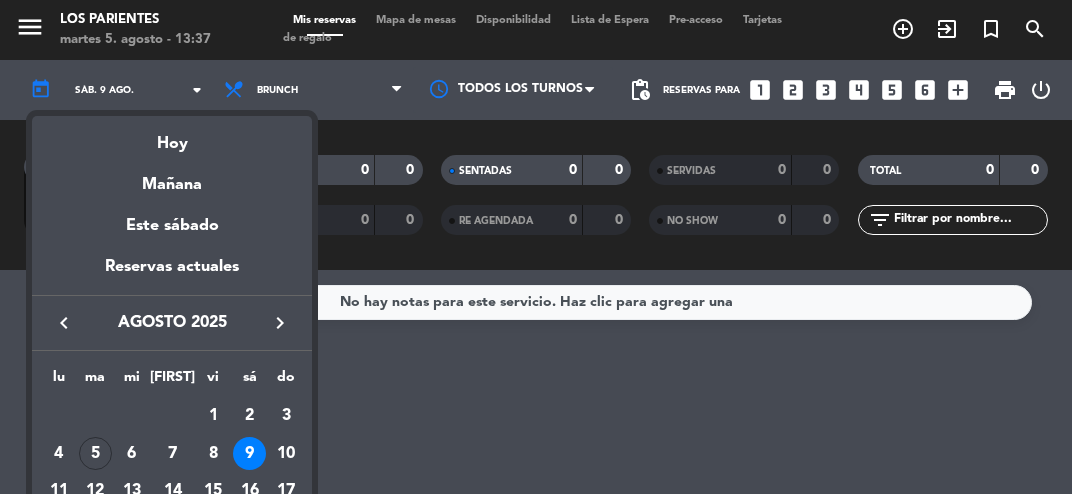 click on "10" at bounding box center (286, 454) 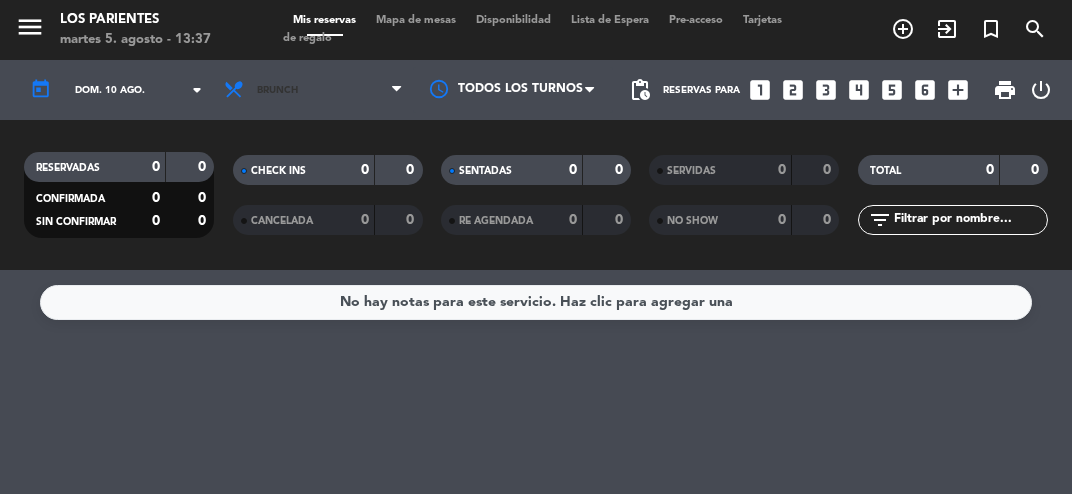 click at bounding box center (396, 90) 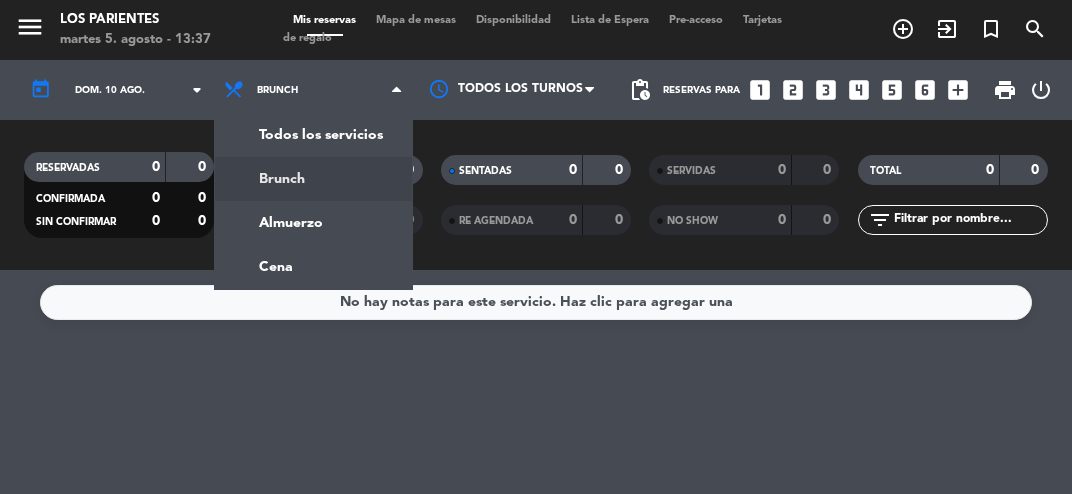 click on "menu  Los Parientes   [DAY] [NUMBER]. [MONTH] - [TIME]   Mis reservas   Mapa de mesas   Disponibilidad   Lista de Espera   Pre-acceso   Tarjetas de regalo  add_circle_outline exit_to_app turned_in_not search today    [DAY_ABBR]. [NUMBER] [MONTH_ABBR]. arrow_drop_down  Todos los servicios  Brunch  Almuerzo  Cena  Brunch  Todos los servicios  Brunch  Almuerzo  Cena Todos los turnos pending_actions  Reservas para   looks_one   looks_two   looks_3   looks_4   looks_5   looks_6   add_box  print  power_settings_new   RESERVADAS   0   0   CONFIRMADA   0   0   SIN CONFIRMAR   0   0   CHECK INS   0   0   CANCELADA   0   0   SENTADAS   0   0   RE AGENDADA   0   0   SERVIDAS   0   0   NO SHOW   0   0   TOTAL   0   0  filter_list" 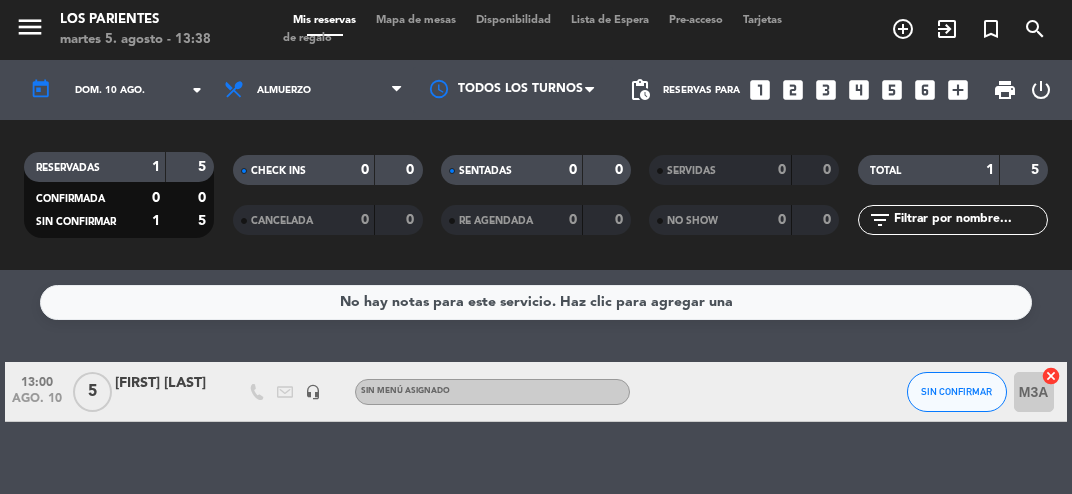 click on "arrow_drop_down" 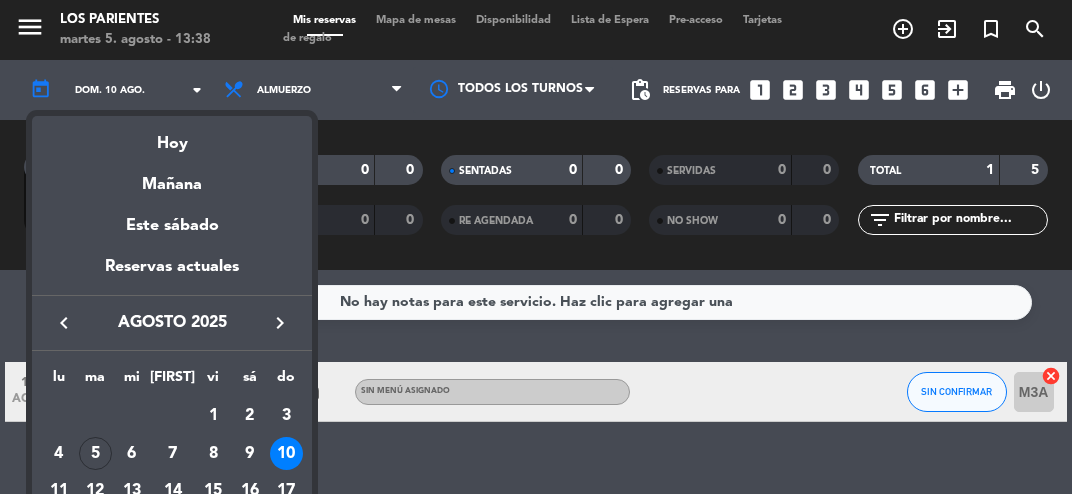 click on "16" at bounding box center [249, 491] 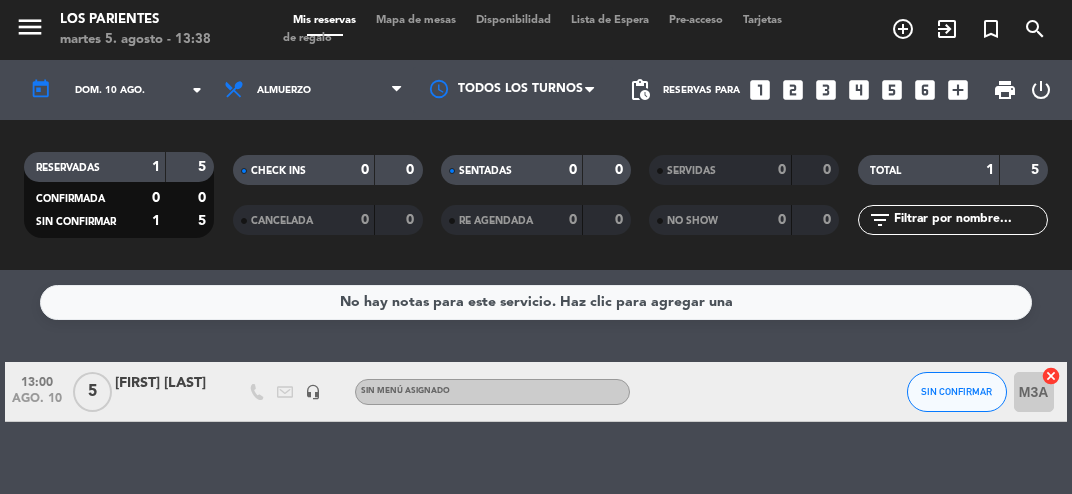 type on "sáb. 16 ago." 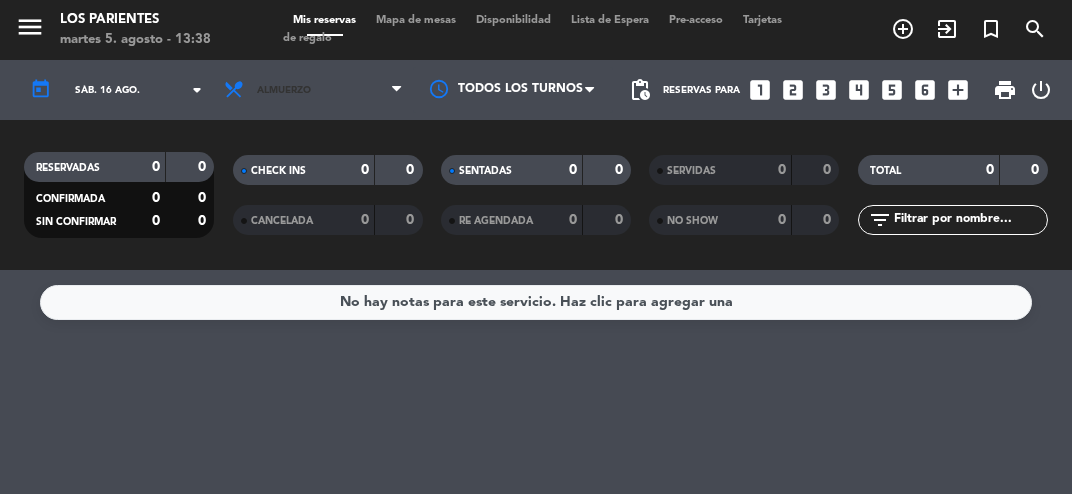 click on "Almuerzo" at bounding box center (313, 90) 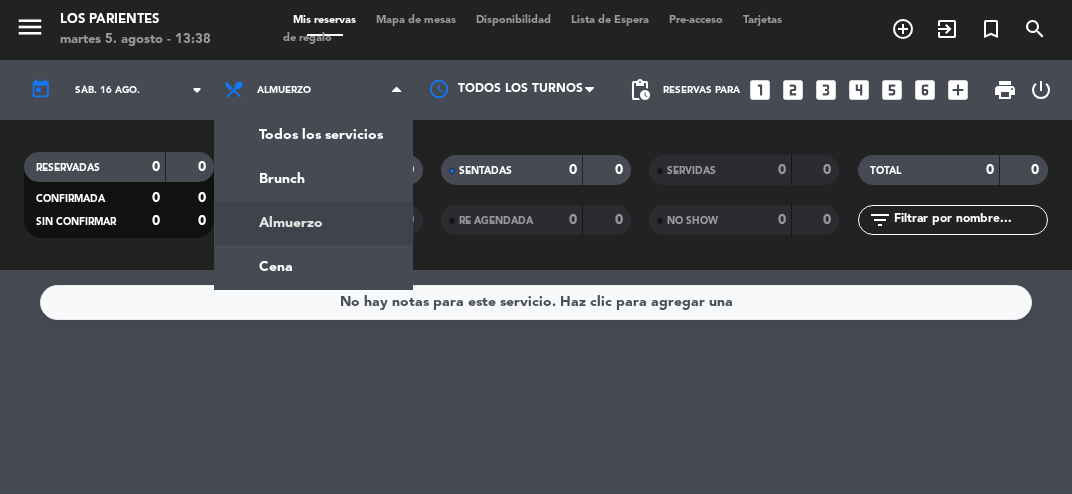 click on "menu  Los Parientes   martes [DAY]. [MONTH] - 13:38   Mis reservas   Mapa de mesas   Disponibilidad   Lista de Espera   Pre-acceso   Tarjetas de regalo  add_circle_outline exit_to_app turned_in_not search today    sáb. [DAY] [MONTH]. arrow_drop_down  Todos los servicios  Brunch  Almuerzo  Cena  Almuerzo  Todos los servicios  Brunch  Almuerzo  Cena Todos los turnos pending_actions  Reservas para   looks_one   looks_two   looks_3   looks_4   looks_5   looks_6   add_box  print  power_settings_new   RESERVADAS   0   0   CONFIRMADA   0   0   SIN CONFIRMAR   0   0   CHECK INS   0   0   CANCELADA   0   0   SENTADAS   0   0   RE AGENDADA   0   0   SERVIDAS   0   0   NO SHOW   0   0   TOTAL   0   0  filter_list" 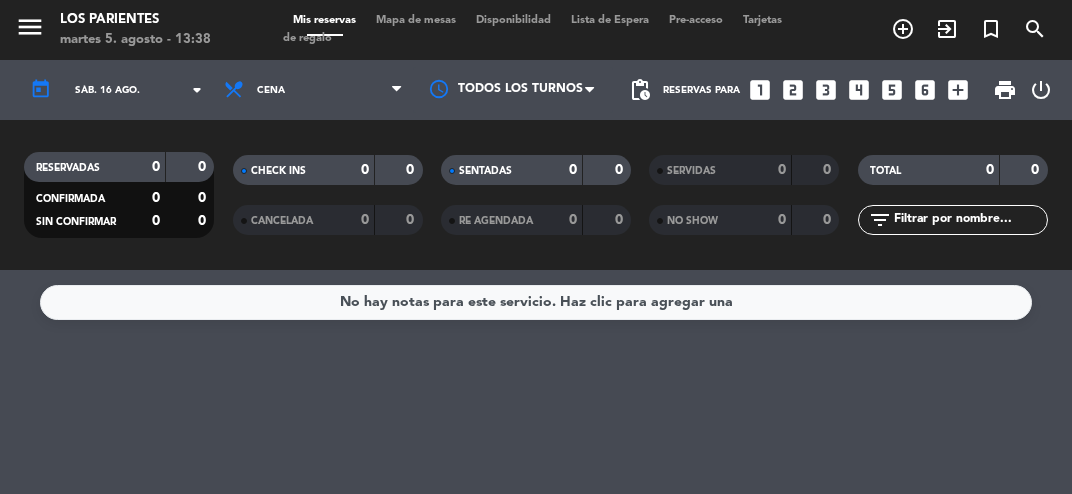 click on "looks_two" at bounding box center (793, 90) 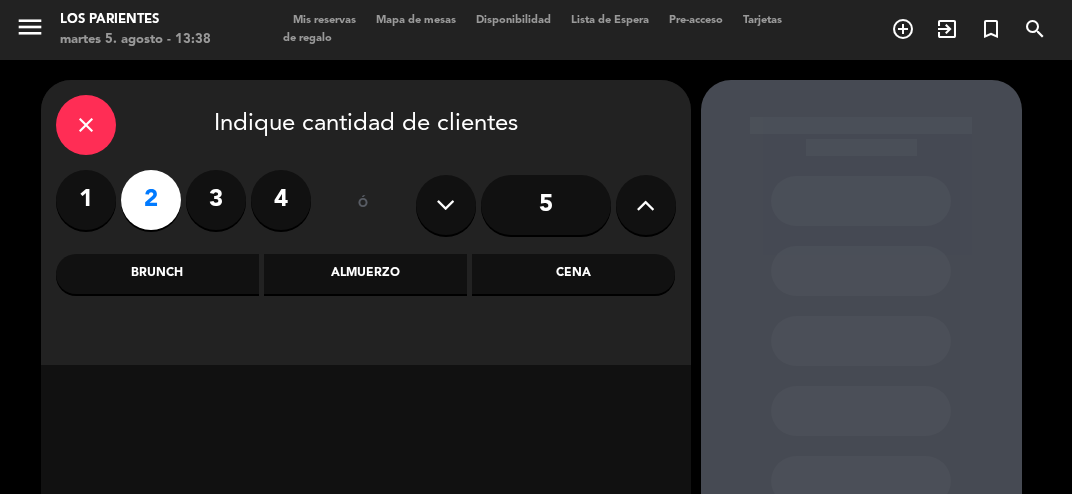 click on "Cena" at bounding box center [573, 274] 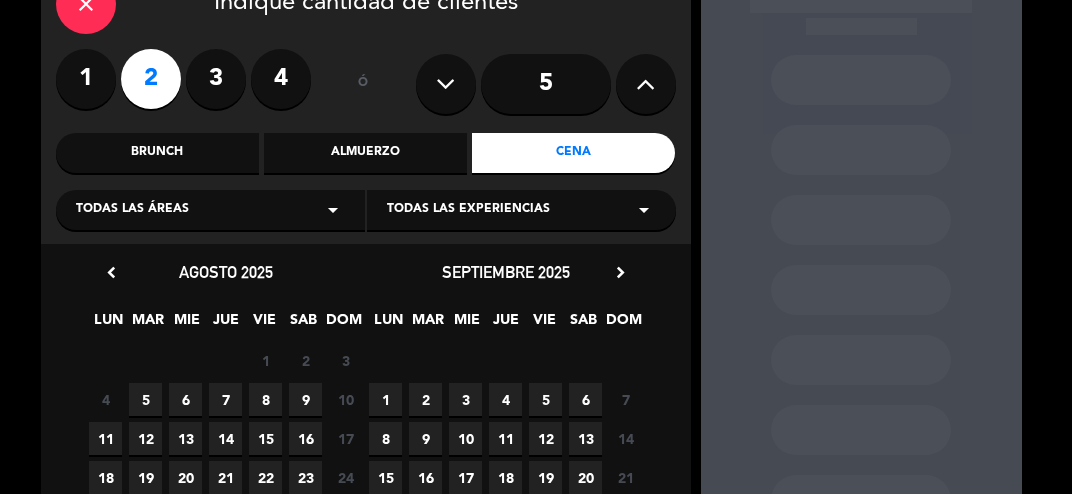 scroll, scrollTop: 198, scrollLeft: 0, axis: vertical 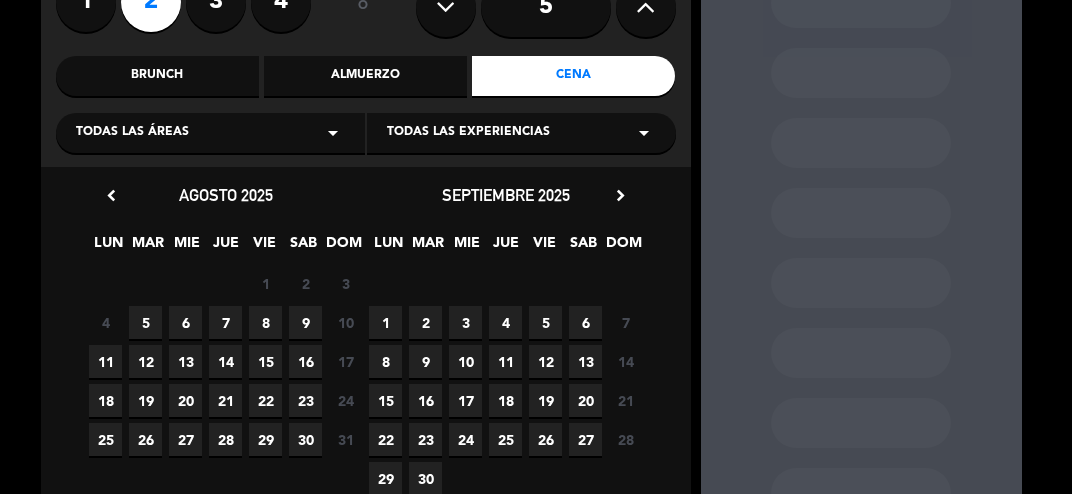 click on "16" at bounding box center (305, 361) 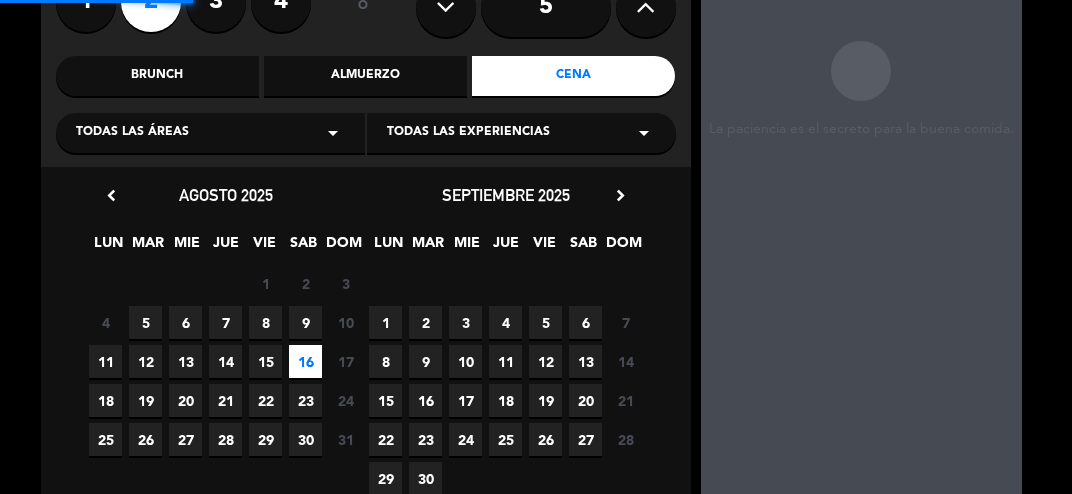 scroll, scrollTop: 80, scrollLeft: 0, axis: vertical 